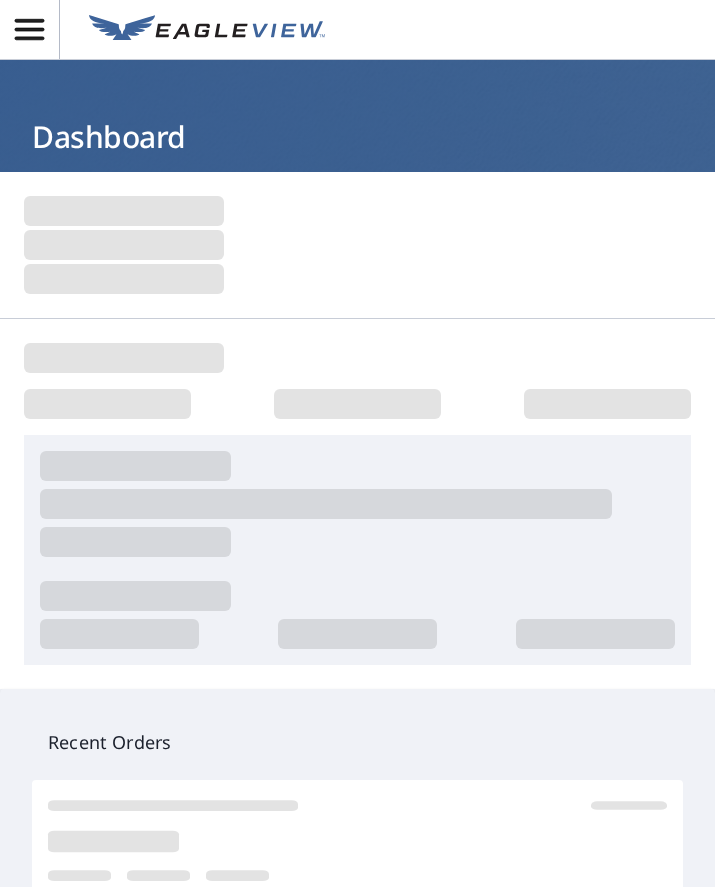 scroll, scrollTop: 0, scrollLeft: 0, axis: both 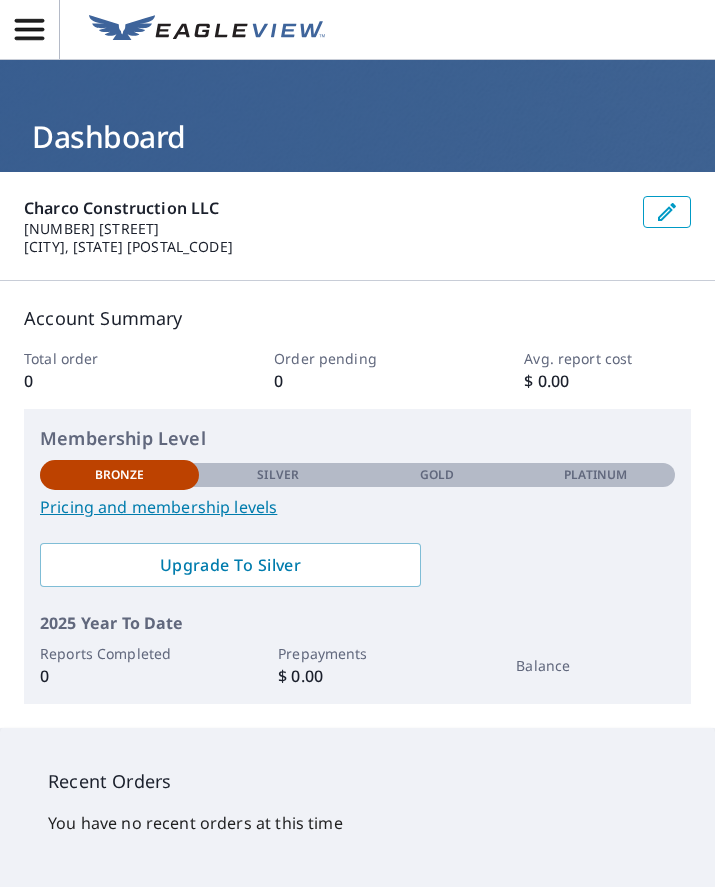 click on "Platinum" at bounding box center [595, 475] 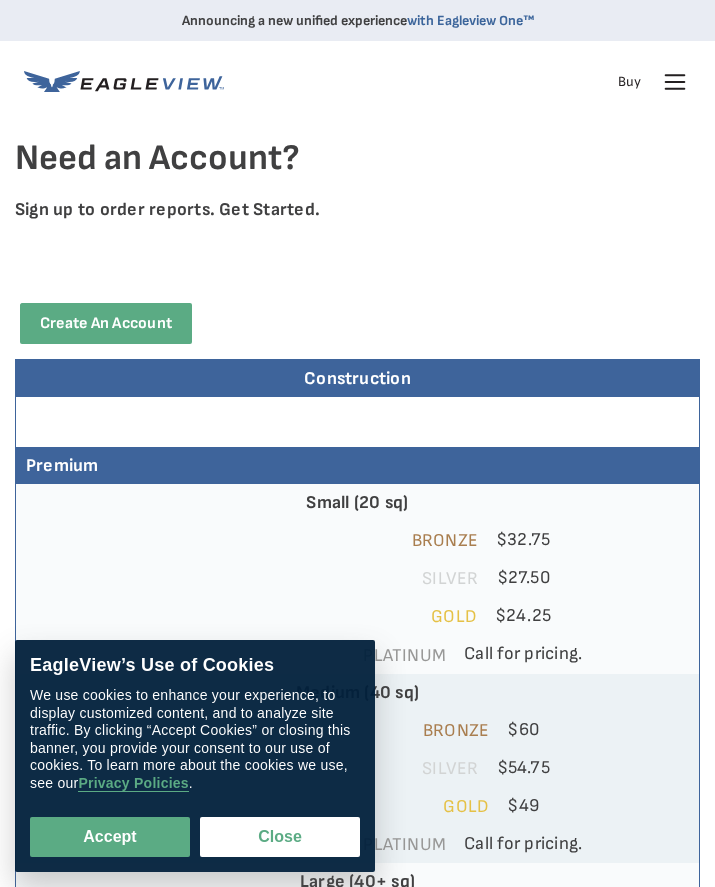 scroll, scrollTop: 0, scrollLeft: 0, axis: both 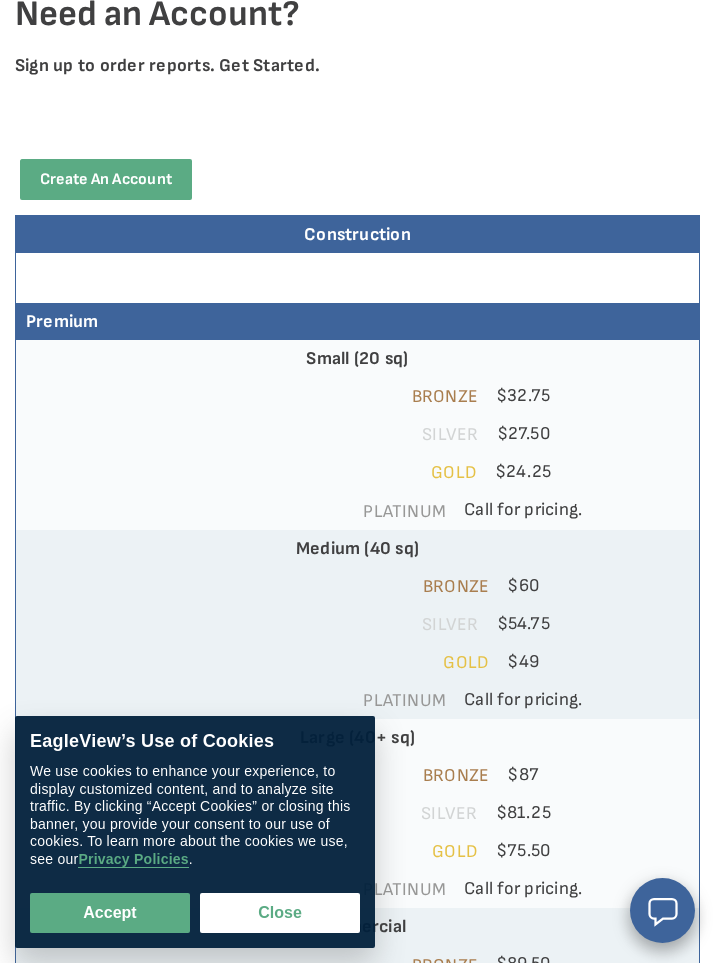 click on "Accept" at bounding box center (110, 913) 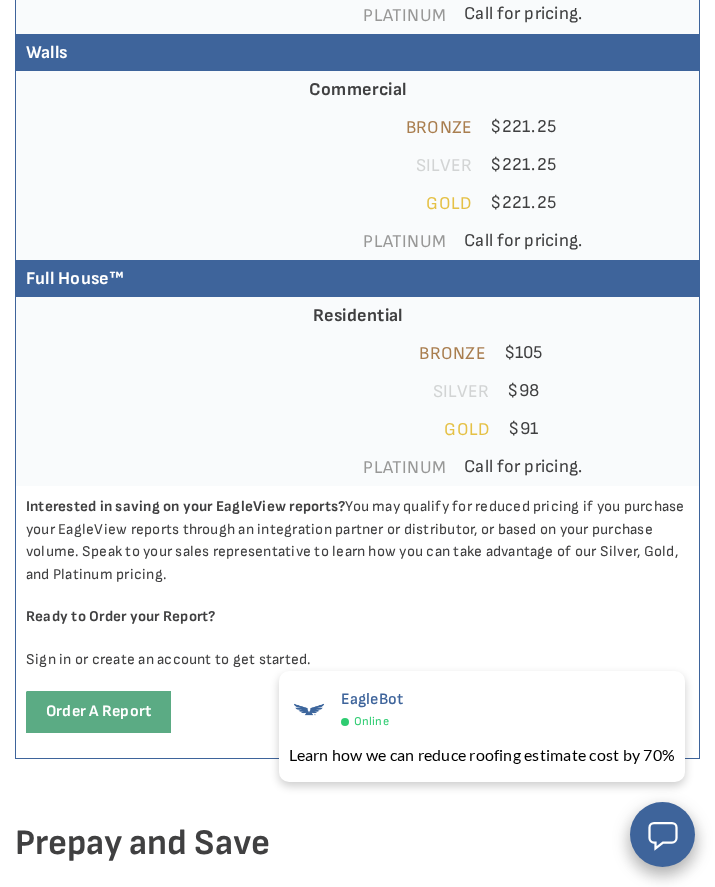 scroll, scrollTop: 2494, scrollLeft: 0, axis: vertical 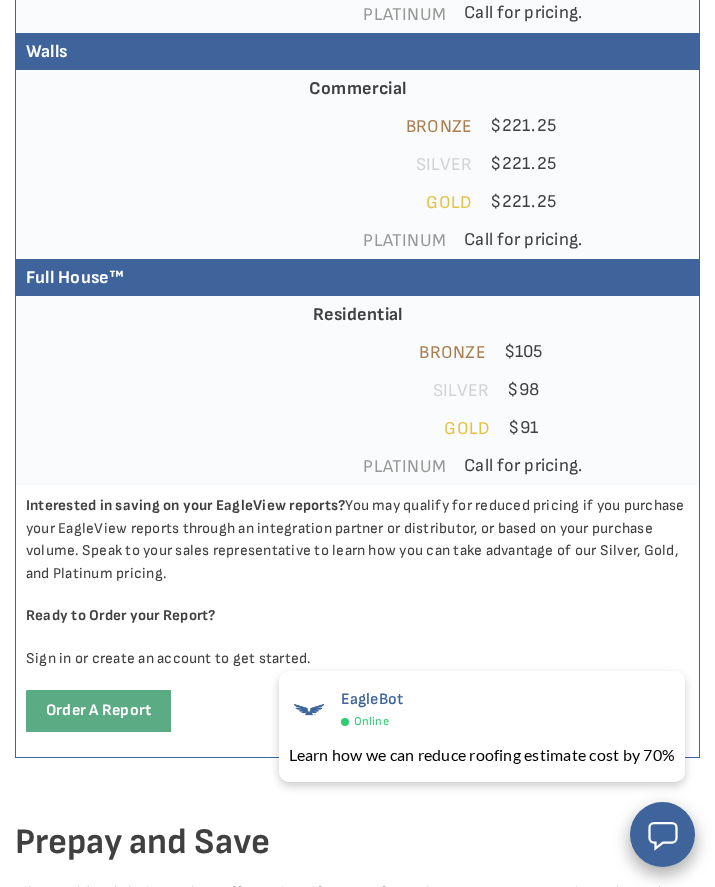 click on "Order a report" at bounding box center (98, 710) 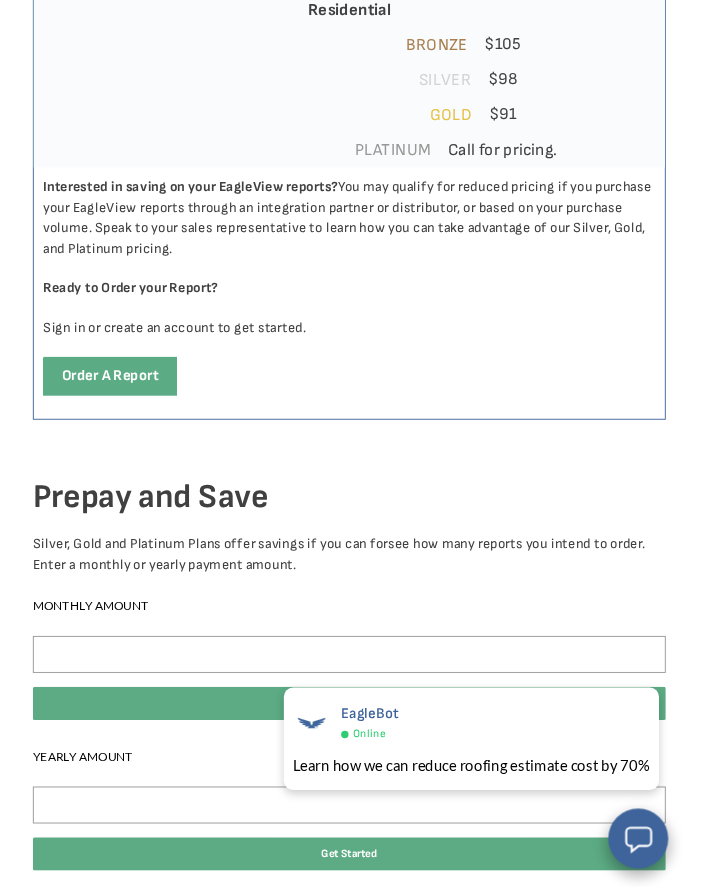scroll, scrollTop: 2871, scrollLeft: 8, axis: both 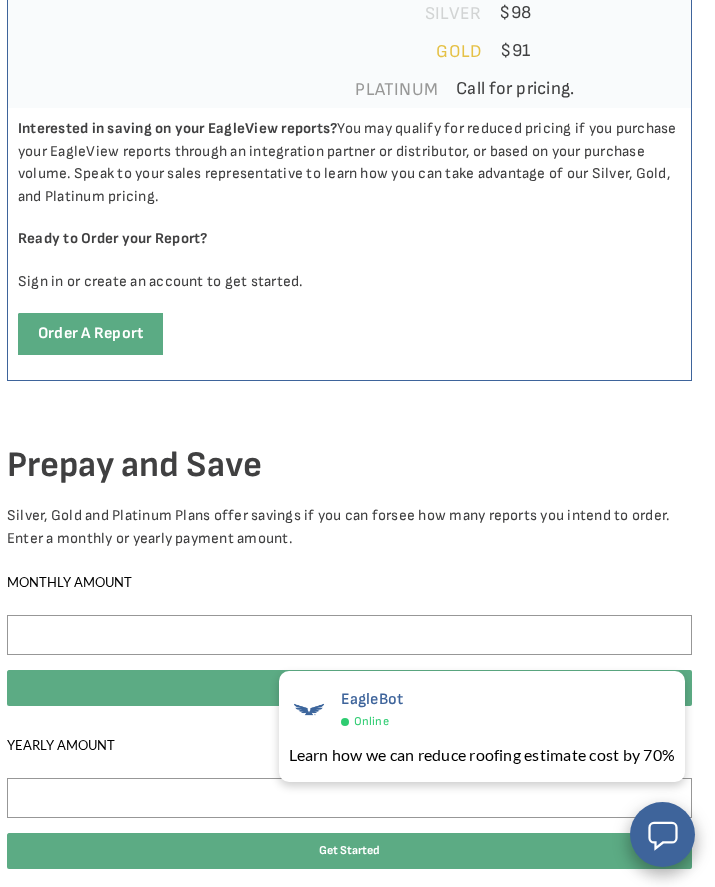 click on "Order a report" at bounding box center (90, 333) 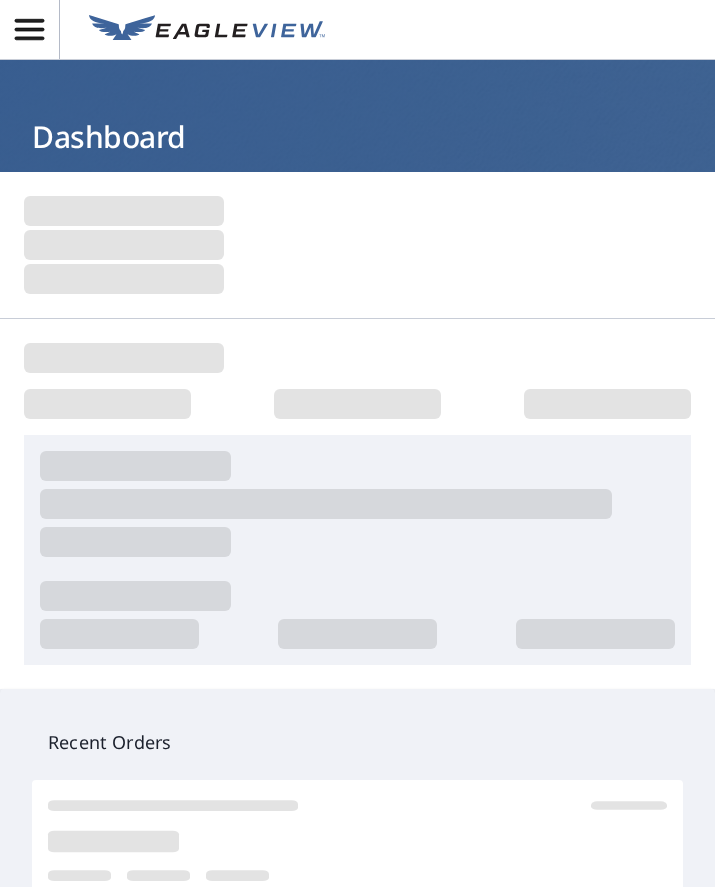 scroll, scrollTop: 0, scrollLeft: 0, axis: both 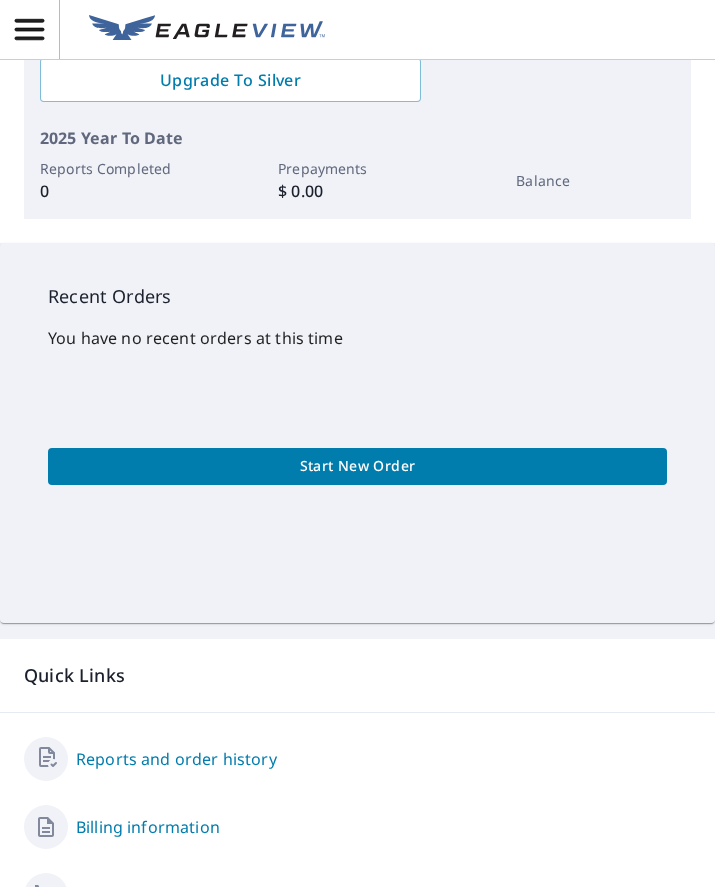 click on "Start New Order" at bounding box center [357, 466] 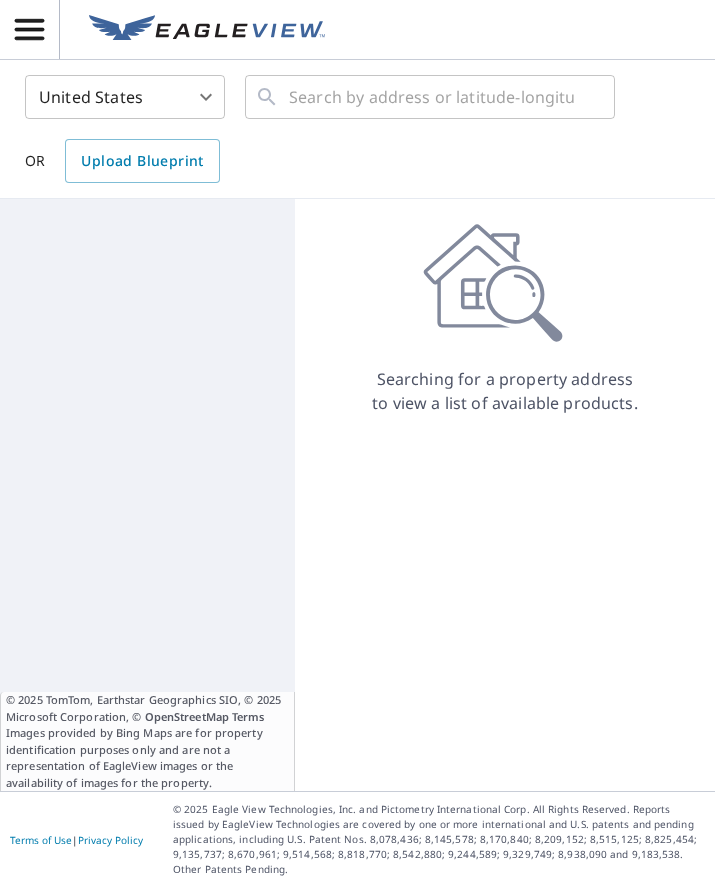 scroll, scrollTop: 0, scrollLeft: 0, axis: both 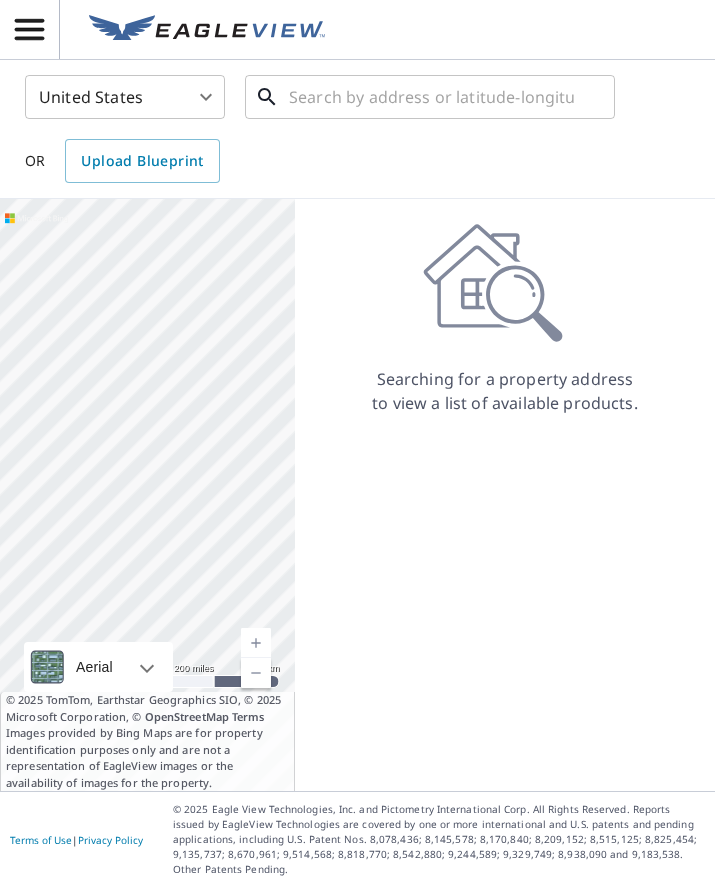 click at bounding box center (431, 97) 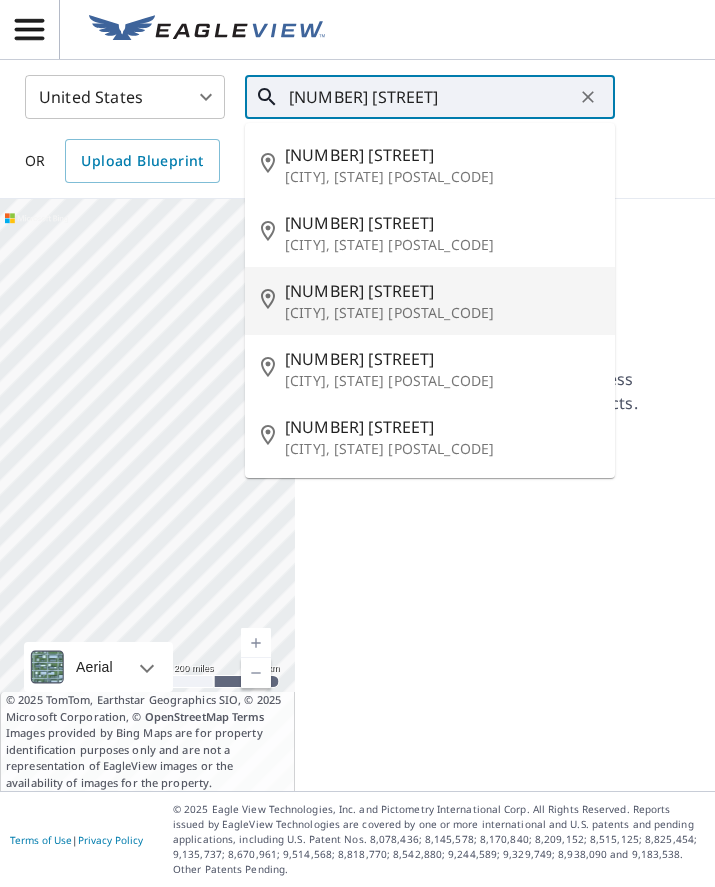 click on "[NUMBER] [STREET]" at bounding box center [442, 291] 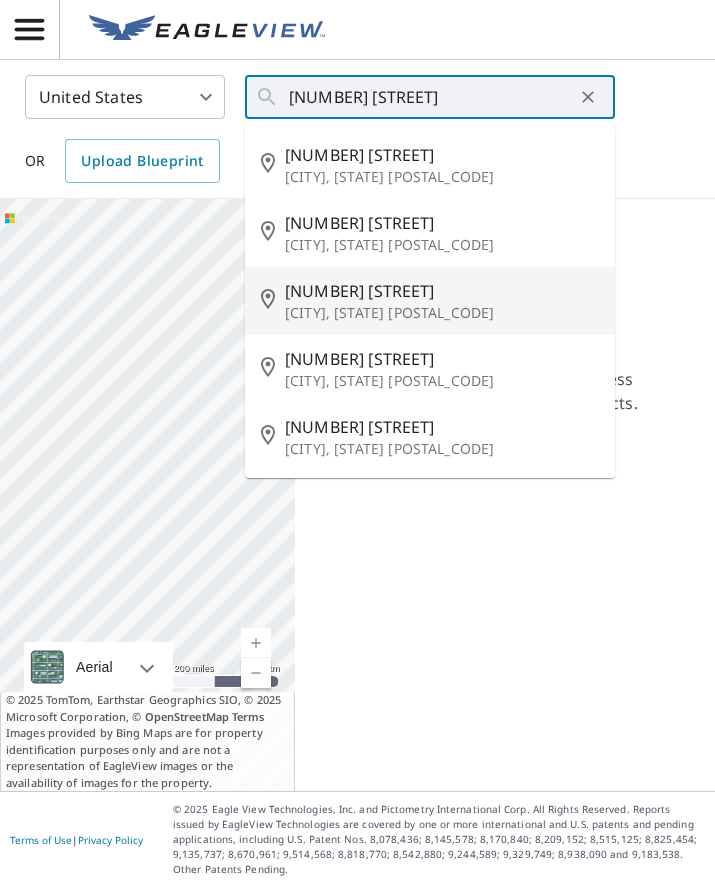 type on "[NUMBER] [STREET] [CITY], [STATE] [POSTAL_CODE]" 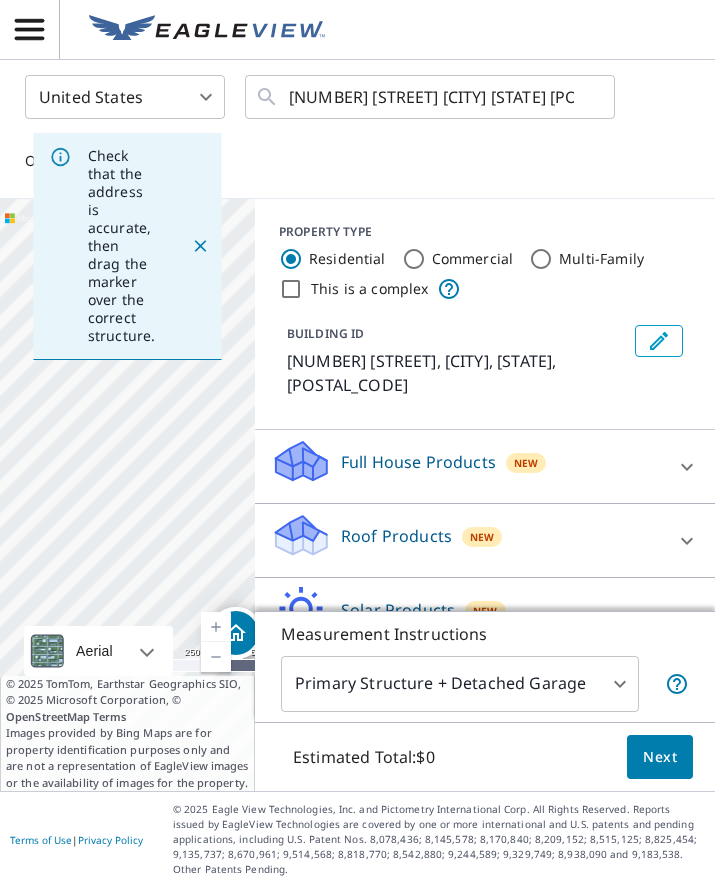 click 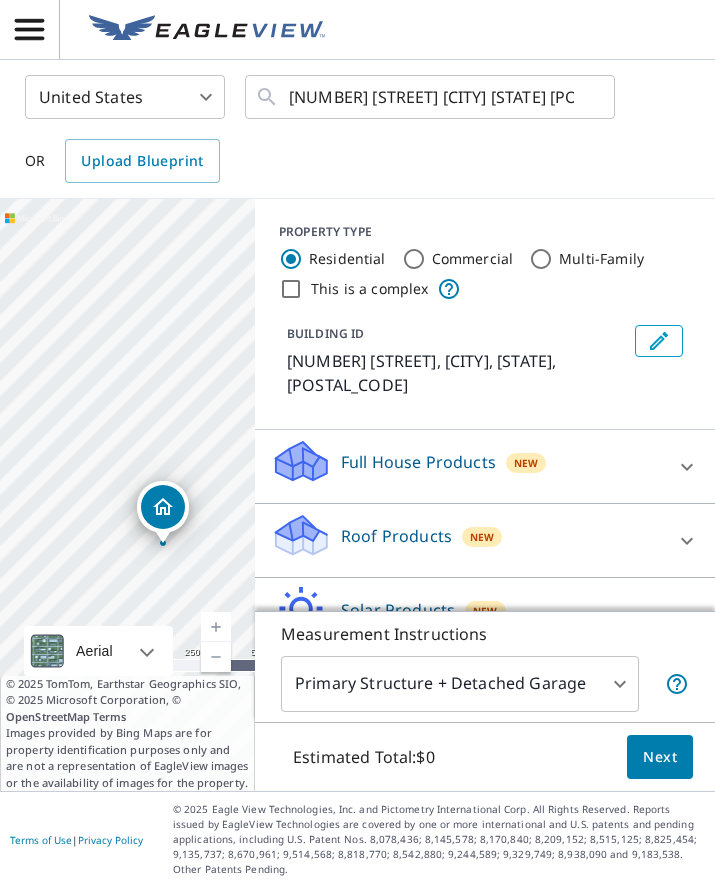 scroll, scrollTop: 0, scrollLeft: 0, axis: both 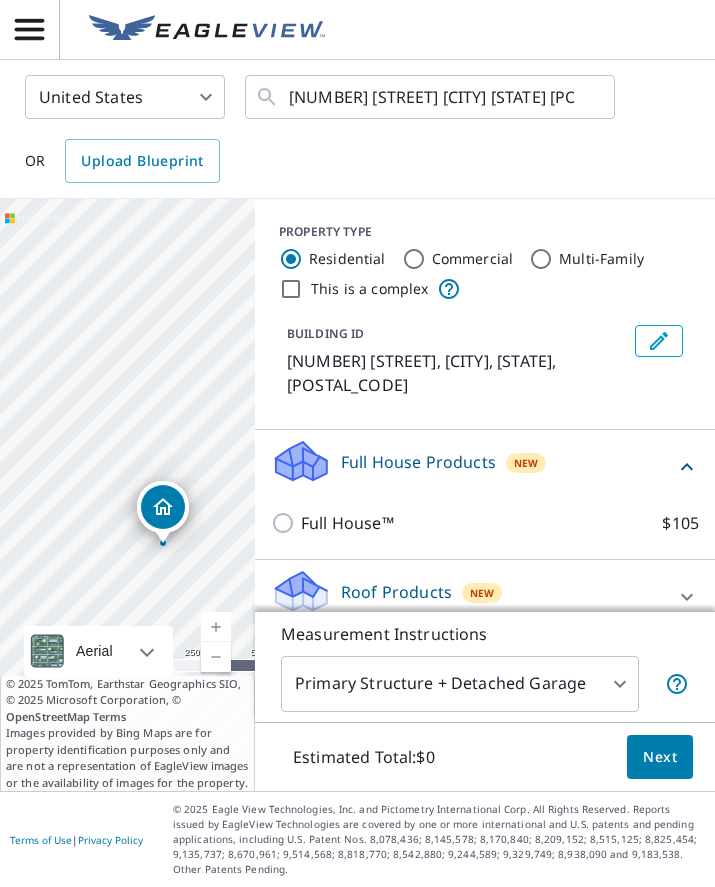 click on "Full House™ $105" at bounding box center (286, 523) 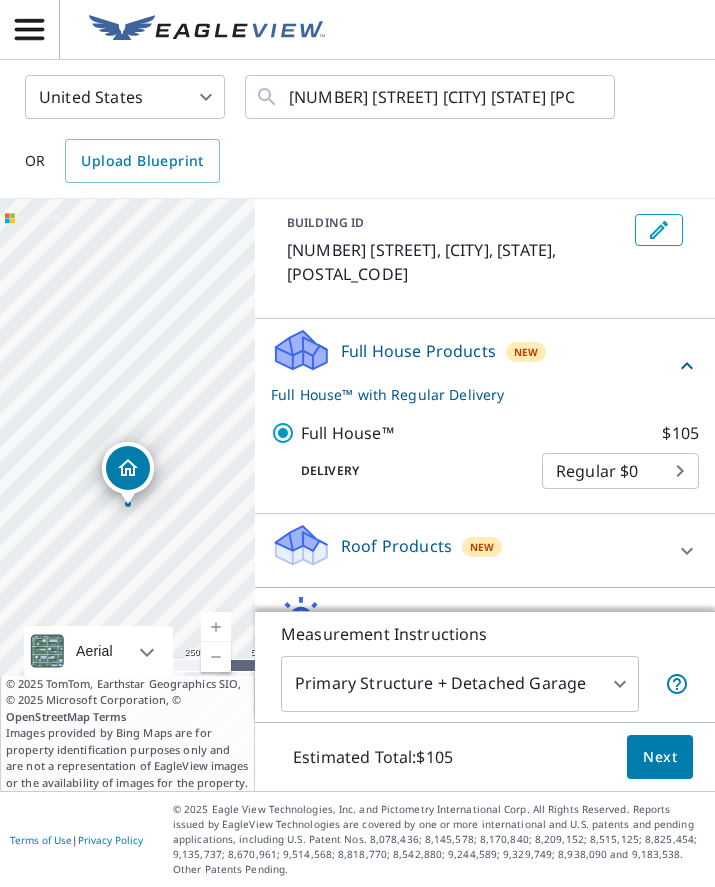 scroll, scrollTop: 125, scrollLeft: 0, axis: vertical 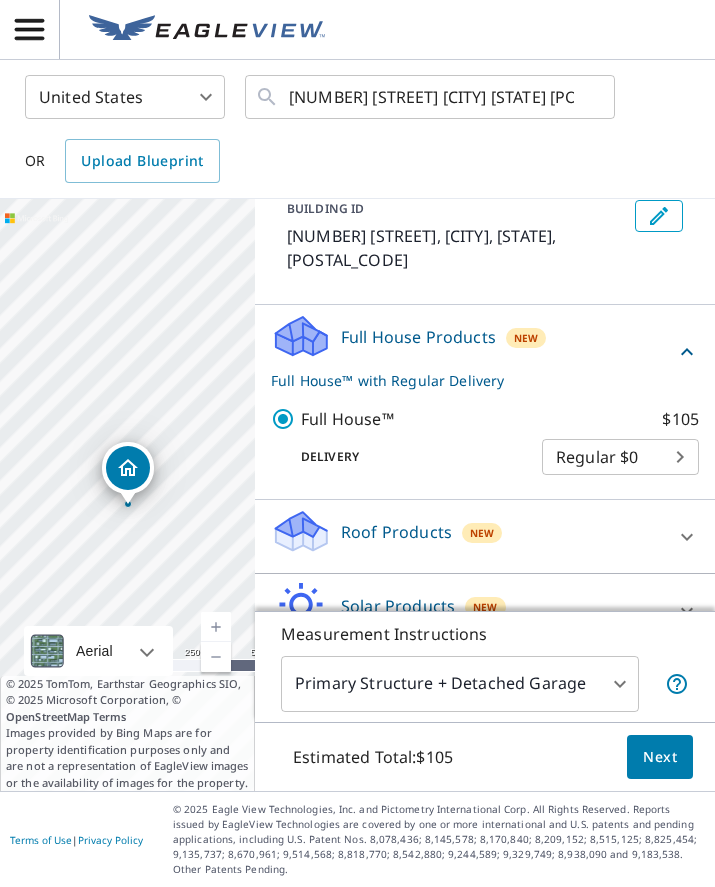 click on "New" at bounding box center [482, 533] 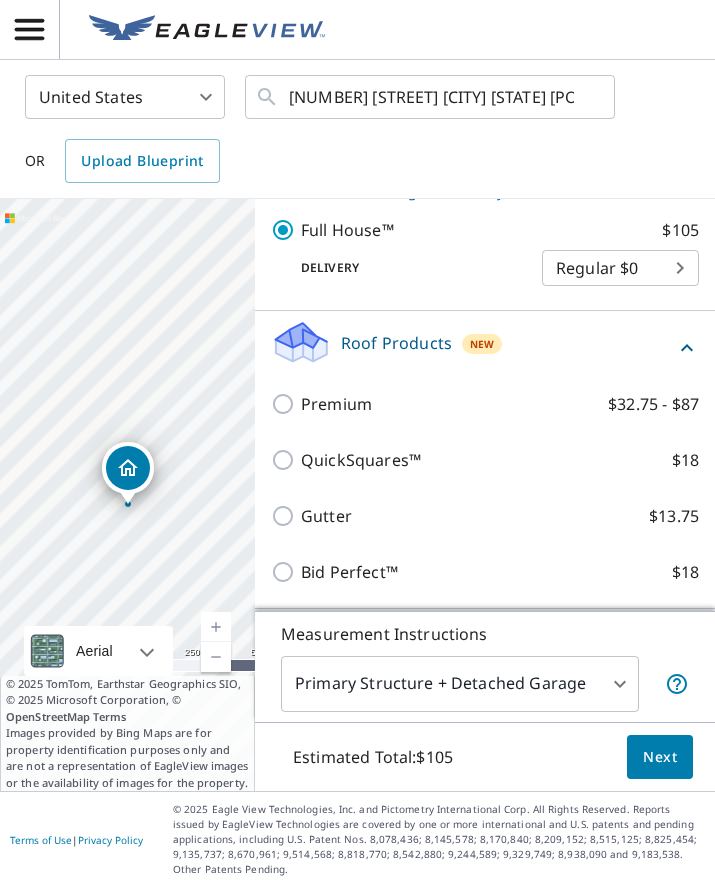 scroll, scrollTop: 293, scrollLeft: 0, axis: vertical 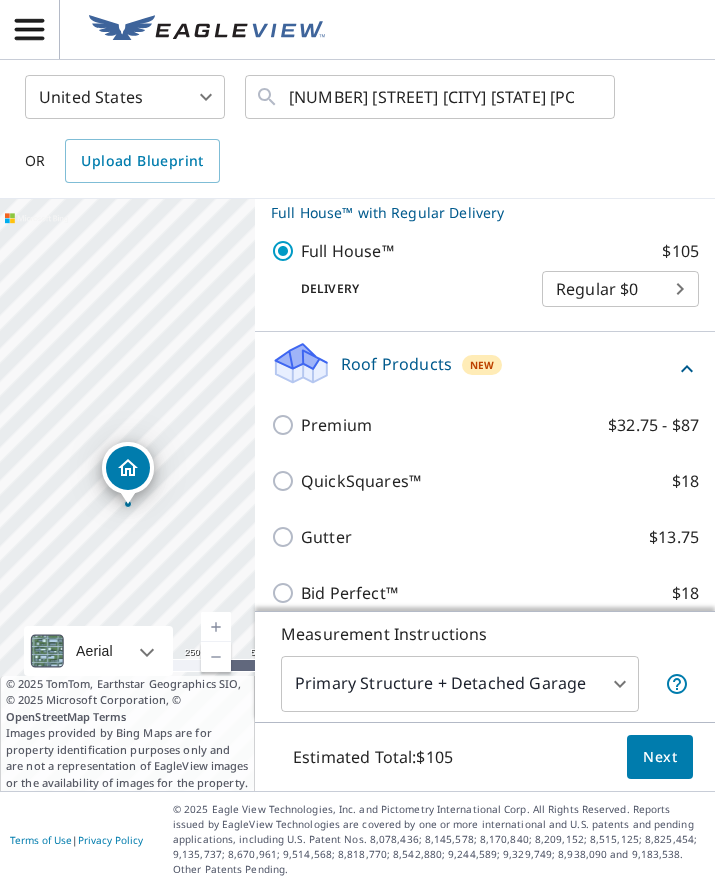 click on "Premium $32.75 - $87" at bounding box center [286, 425] 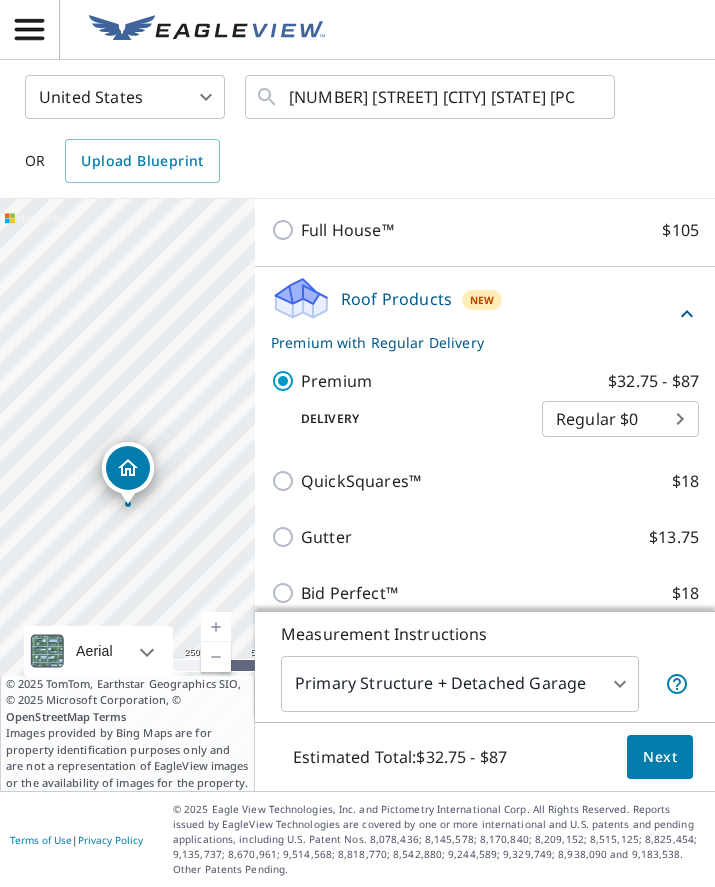click on "MC MC
United States US ​ 5469 Camelot Rd Brentwood, TN 37027 ​ OR Upload Blueprint 5469 Camelot Rd Brentwood, TN 37027 Aerial Road A standard road map Aerial A detailed look from above Labels Labels 250 feet 50 m © 2025 TomTom, © Vexcel Imaging, © 2025 Microsoft Corporation,  © OpenStreetMap Terms © 2025 TomTom, Earthstar Geographics SIO, © 2025 Microsoft Corporation, ©   OpenStreetMap   Terms Images provided by Bing Maps are for property identification purposes only and are not a representation of EagleView images or the availability of images for the property. PROPERTY TYPE Residential Commercial Multi-Family This is a complex BUILDING ID 5469 Camelot Rd, Brentwood, TN, 37027 Full House Products New Full House™ $105 Roof Products New Premium with Regular Delivery Premium $32.75 - $87 Delivery Regular $0 8 ​ QuickSquares™ $18 Gutter $13.75 Bid Perfect™ $18 Solar Products New Inform Essentials+ $63.25 Inform Advanced $79 TrueDesign for Sales $30 TrueDesign for Planning $105.5 New $78" at bounding box center (357, 443) 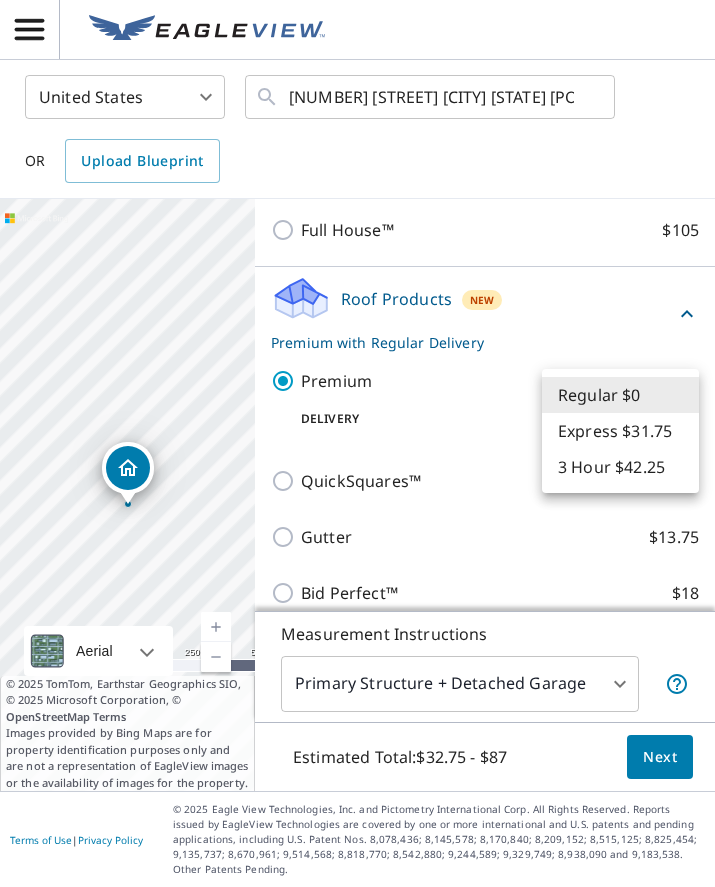 click on "Express $31.75" at bounding box center [620, 431] 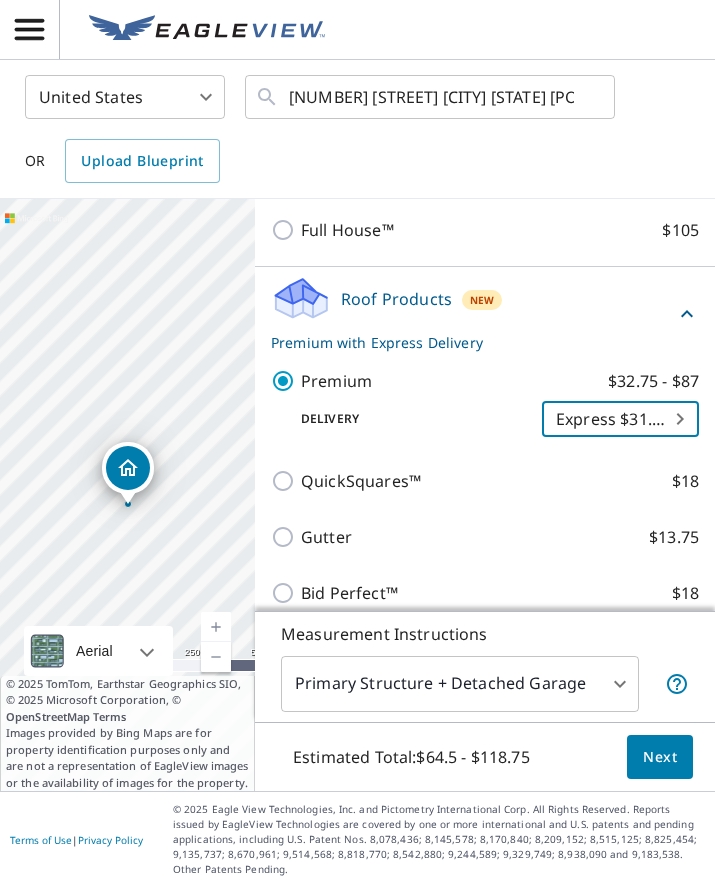 click on "MC MC
United States US ​ 5469 Camelot Rd Brentwood, TN 37027 ​ OR Upload Blueprint 5469 Camelot Rd Brentwood, TN 37027 Aerial Road A standard road map Aerial A detailed look from above Labels Labels 250 feet 50 m © 2025 TomTom, © Vexcel Imaging, © 2025 Microsoft Corporation,  © OpenStreetMap Terms © 2025 TomTom, Earthstar Geographics SIO, © 2025 Microsoft Corporation, ©   OpenStreetMap   Terms Images provided by Bing Maps are for property identification purposes only and are not a representation of EagleView images or the availability of images for the property. PROPERTY TYPE Residential Commercial Multi-Family This is a complex BUILDING ID 5469 Camelot Rd, Brentwood, TN, 37027 Full House Products New Full House™ $105 Roof Products New Premium with Express Delivery Premium $32.75 - $87 Delivery Express $31.75 4 ​ QuickSquares™ $18 Gutter $13.75 Bid Perfect™ $18 Solar Products New Inform Essentials+ $63.25 Inform Advanced $79 TrueDesign for Sales $30 TrueDesign for Planning $105.5 New" at bounding box center [357, 443] 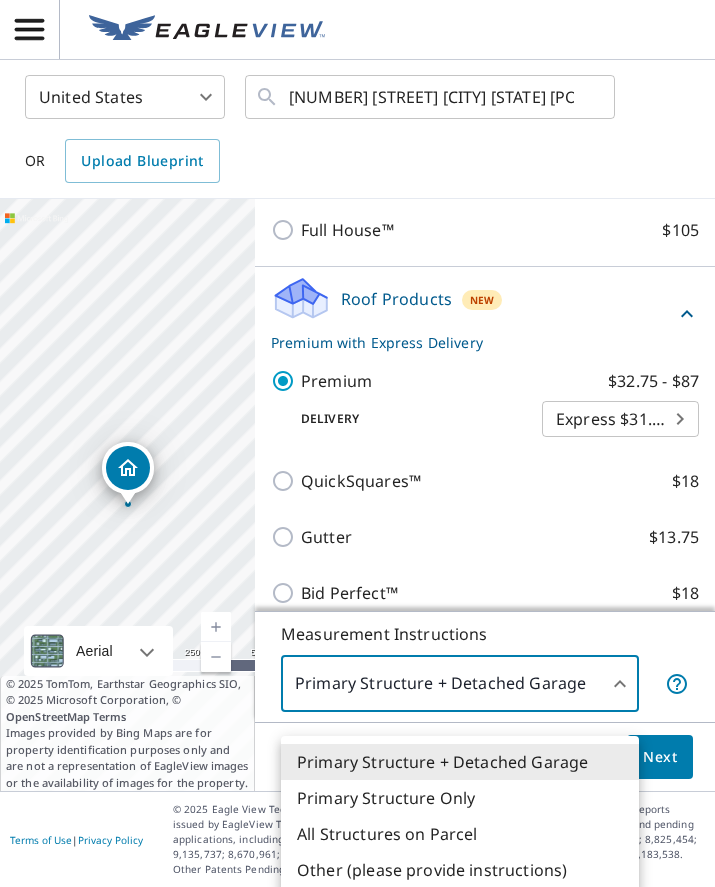 click on "Primary Structure Only" at bounding box center [460, 798] 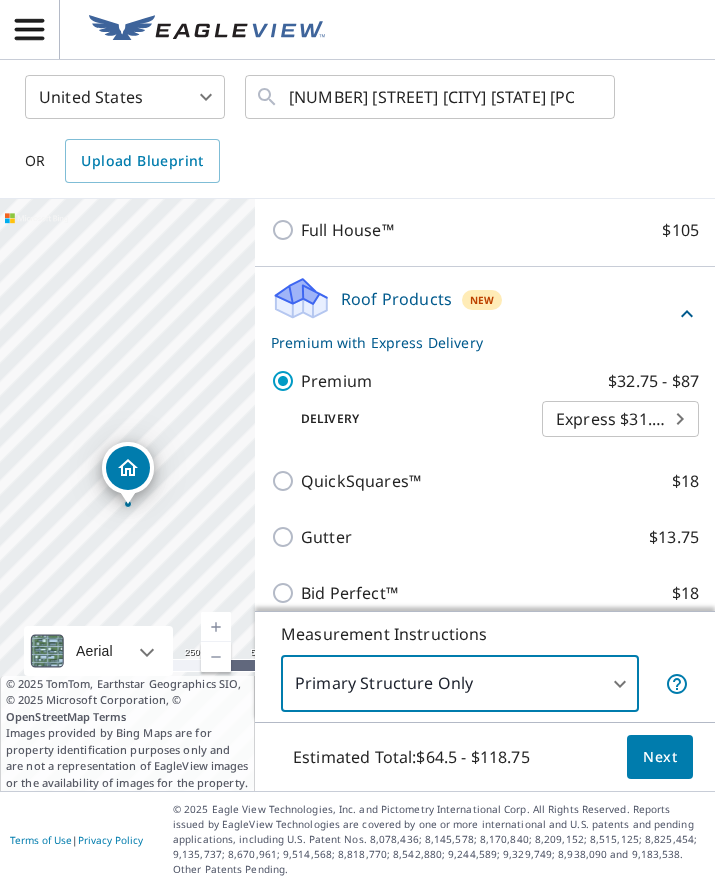 click on "MC MC
United States US ​ 5469 Camelot Rd Brentwood, TN 37027 ​ OR Upload Blueprint 5469 Camelot Rd Brentwood, TN 37027 Aerial Road A standard road map Aerial A detailed look from above Labels Labels 250 feet 50 m © 2025 TomTom, © Vexcel Imaging, © 2025 Microsoft Corporation,  © OpenStreetMap Terms © 2025 TomTom, Earthstar Geographics SIO, © 2025 Microsoft Corporation, ©   OpenStreetMap   Terms Images provided by Bing Maps are for property identification purposes only and are not a representation of EagleView images or the availability of images for the property. PROPERTY TYPE Residential Commercial Multi-Family This is a complex BUILDING ID 5469 Camelot Rd, Brentwood, TN, 37027 Full House Products New Full House™ $105 Roof Products New Premium with Express Delivery Premium $32.75 - $87 Delivery Express $31.75 4 ​ QuickSquares™ $18 Gutter $13.75 Bid Perfect™ $18 Solar Products New Inform Essentials+ $63.25 Inform Advanced $79 TrueDesign for Sales $30 TrueDesign for Planning $105.5 New" at bounding box center [357, 443] 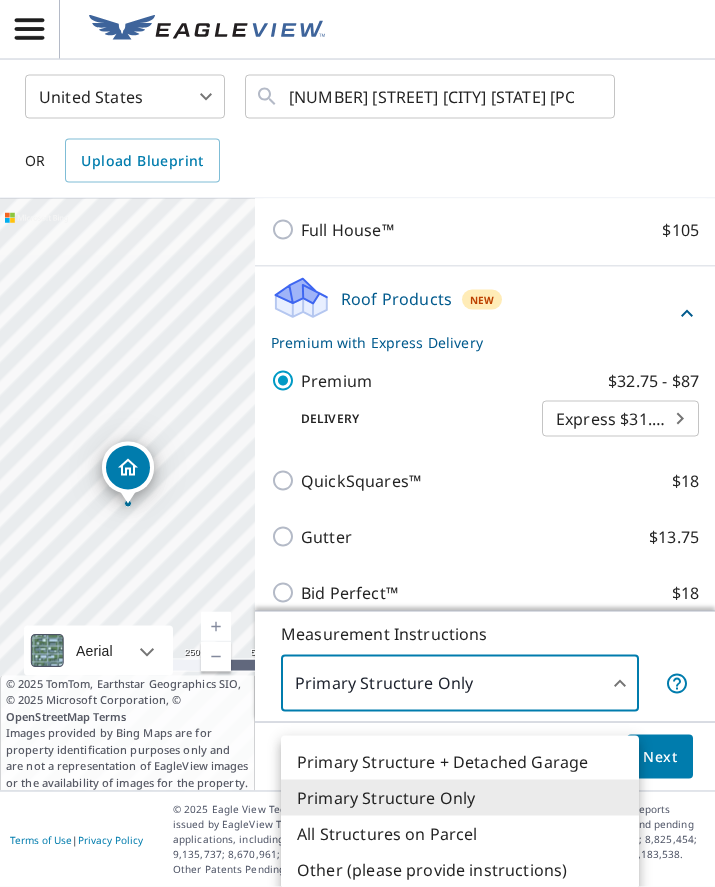 scroll, scrollTop: 19, scrollLeft: 0, axis: vertical 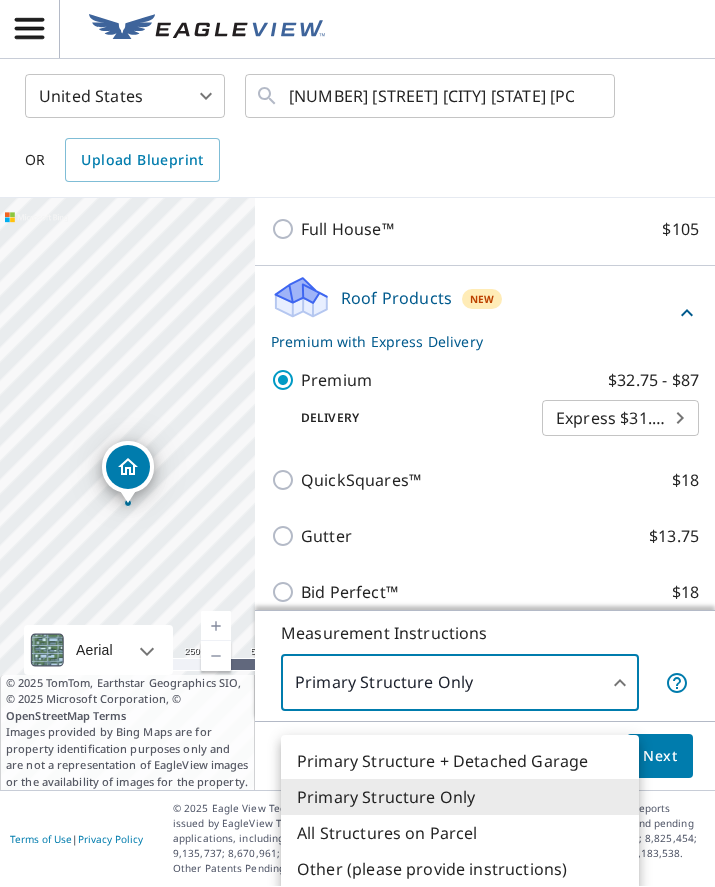 click on "All Structures on Parcel" at bounding box center (460, 834) 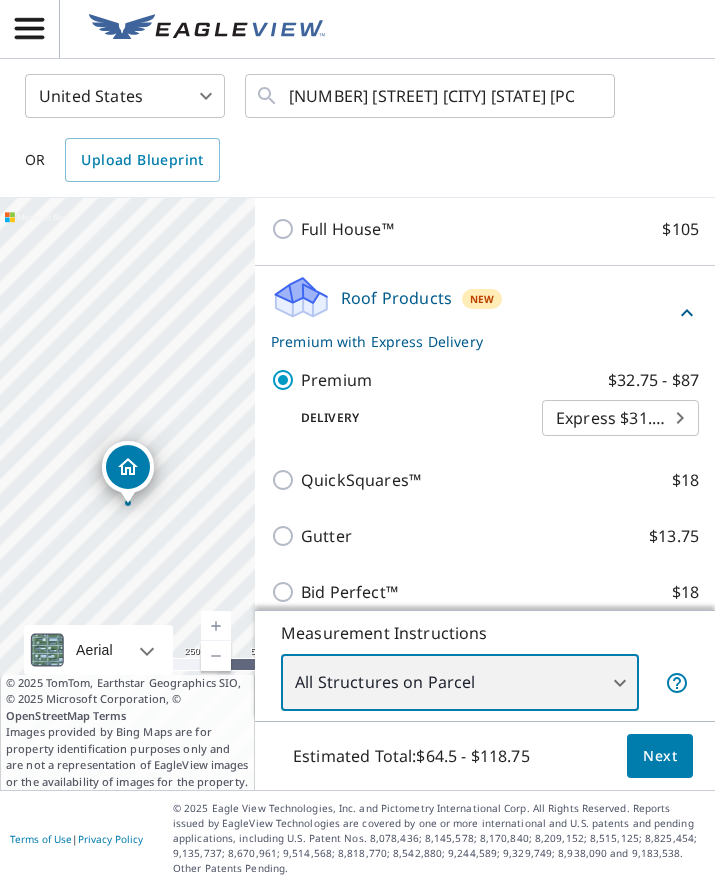 type on "3" 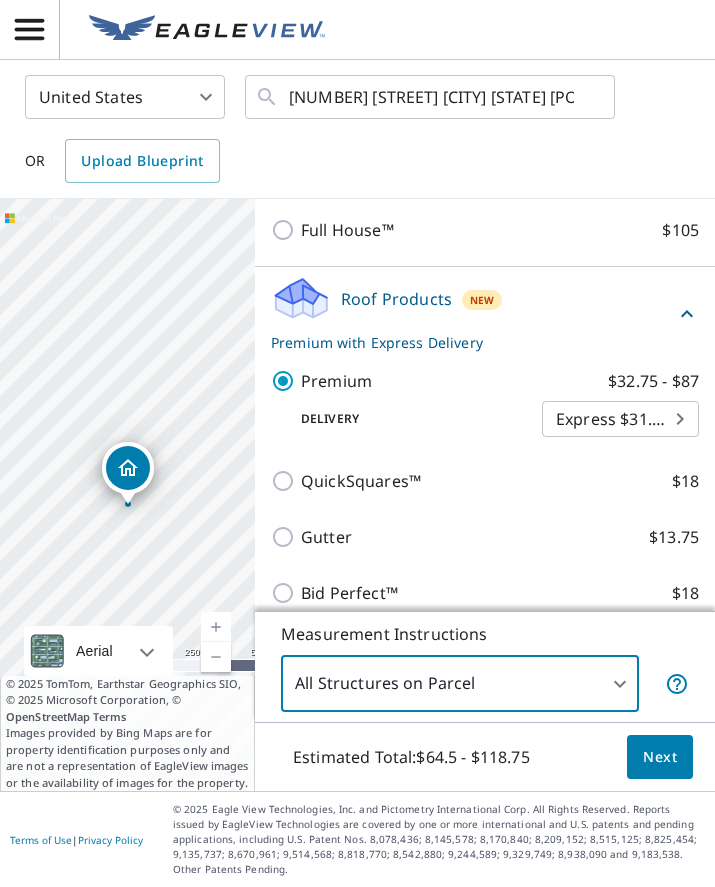 click on "Next" at bounding box center (660, 757) 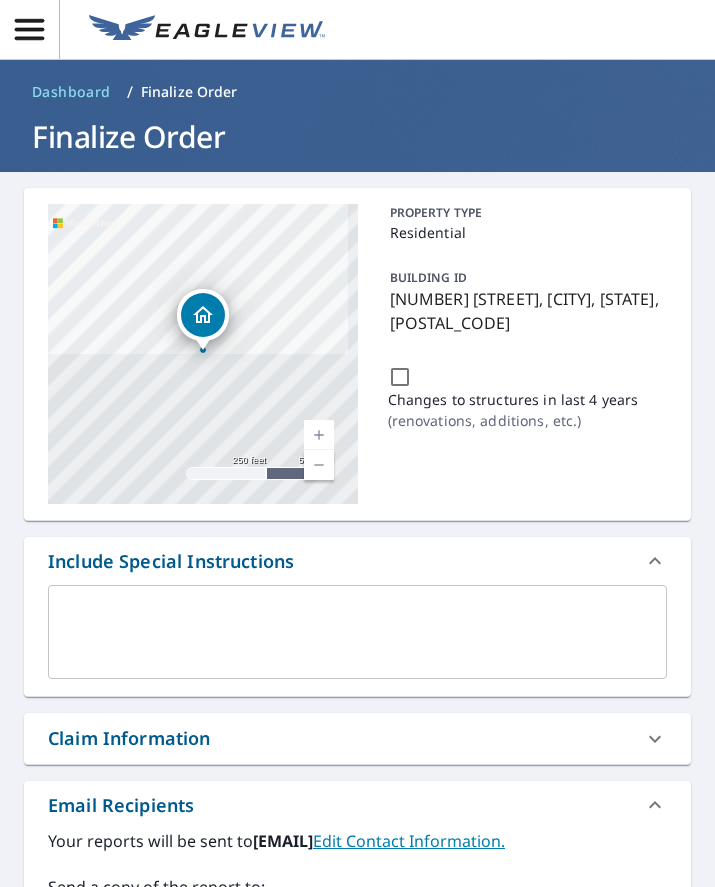 scroll, scrollTop: 0, scrollLeft: 0, axis: both 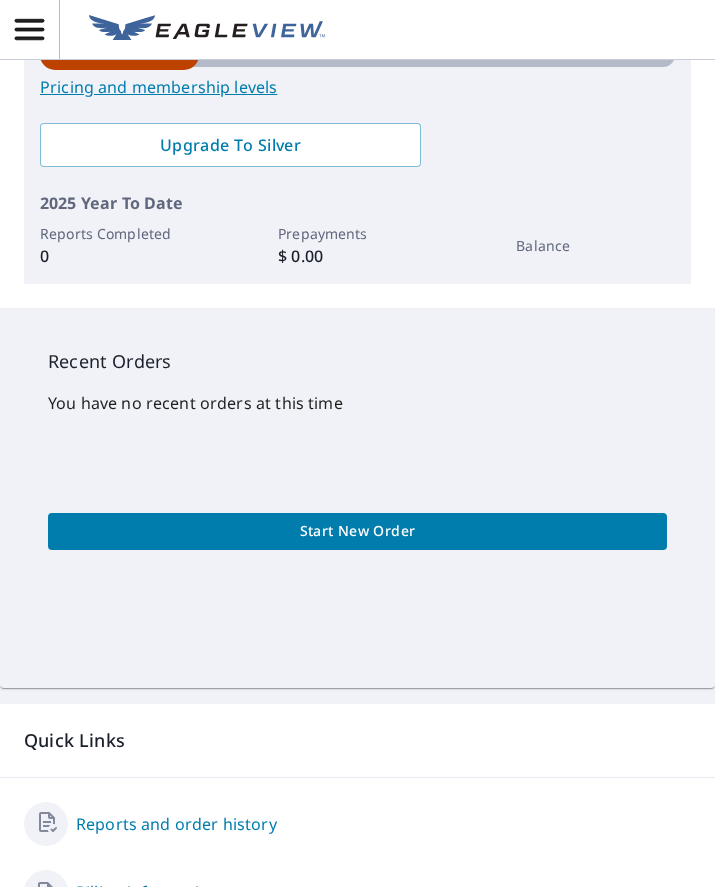 click on "Start New Order" at bounding box center (357, 531) 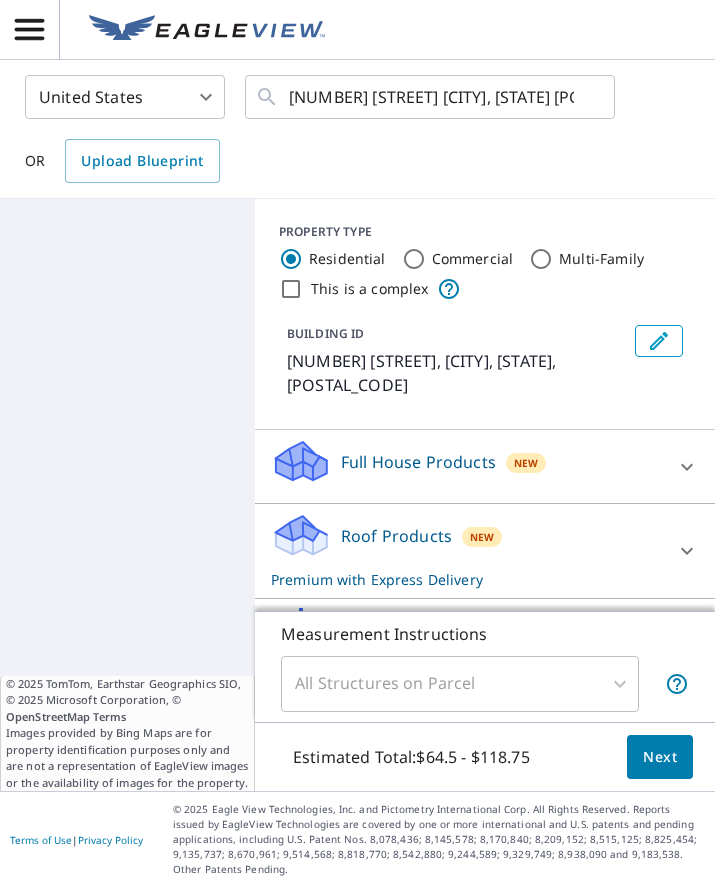 scroll, scrollTop: 0, scrollLeft: 0, axis: both 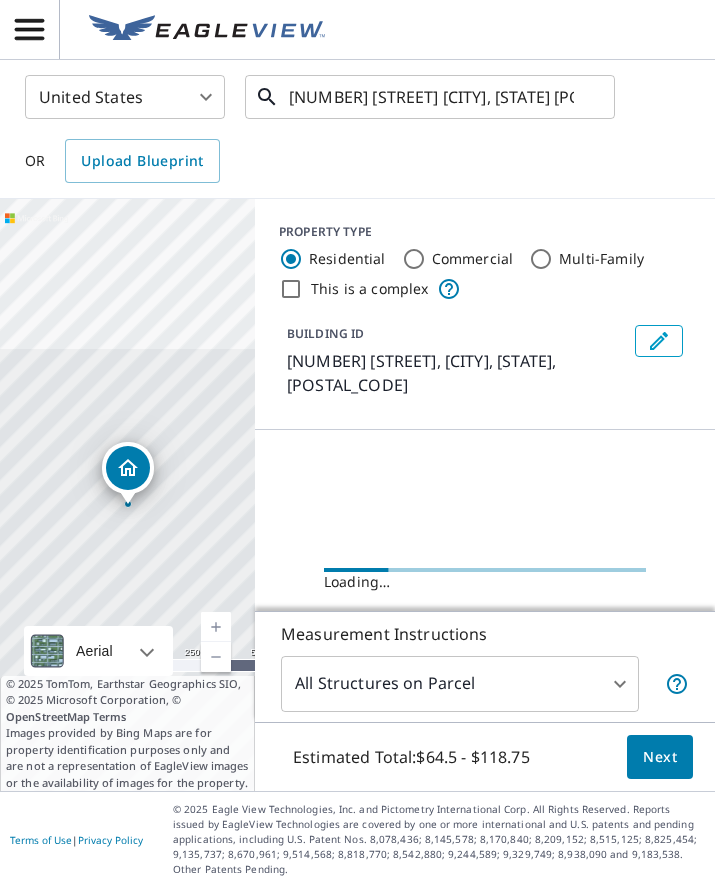 click on "5469 Camelot Rd Brentwood, TN 37027" at bounding box center (431, 97) 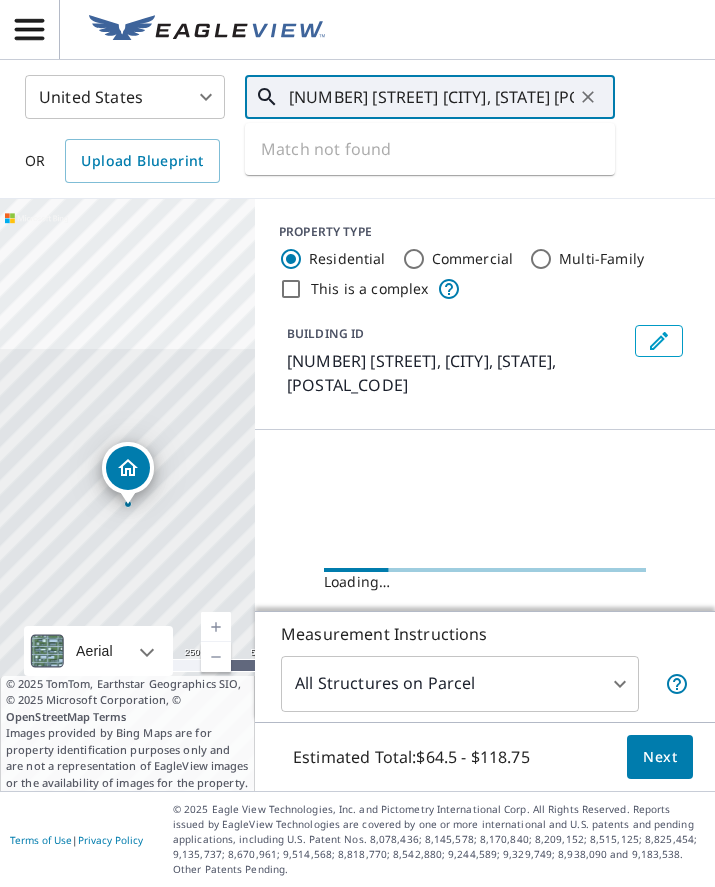 click 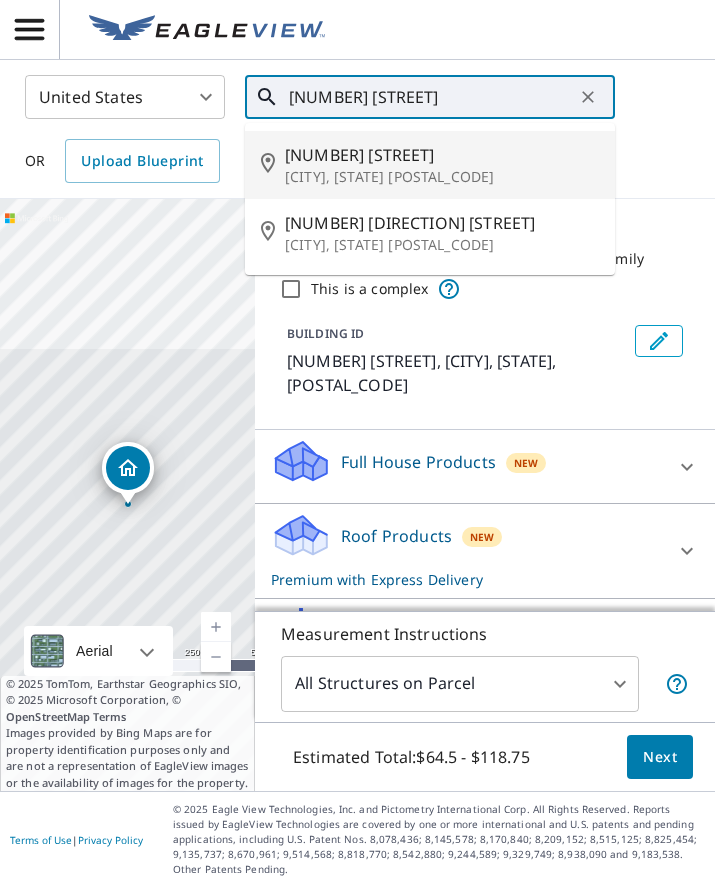 click on "1259 Countryside Rd" at bounding box center [442, 155] 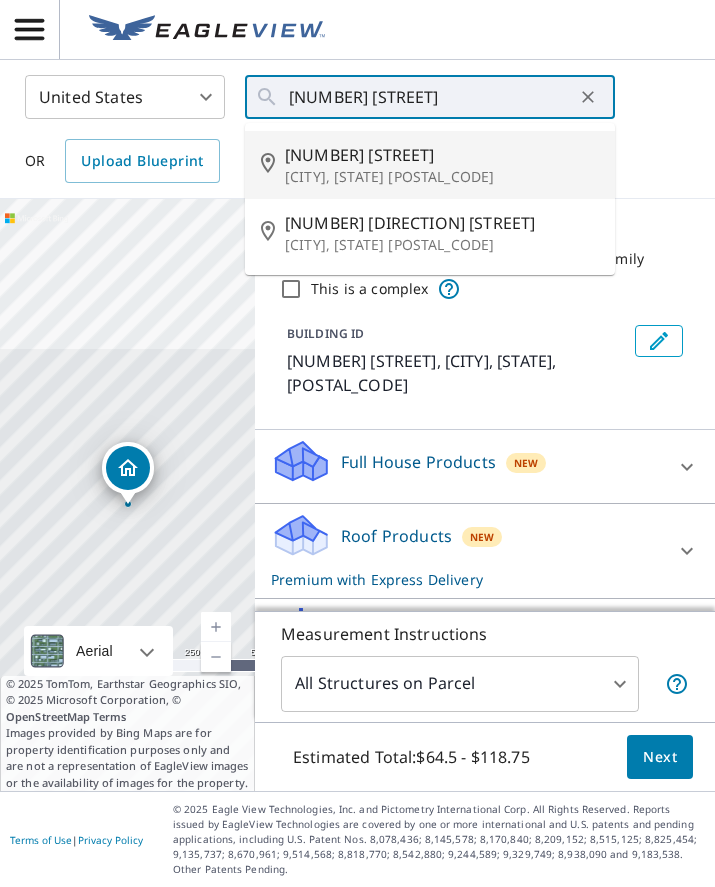 type on "1259 Countryside Rd Nolensville, TN 37135" 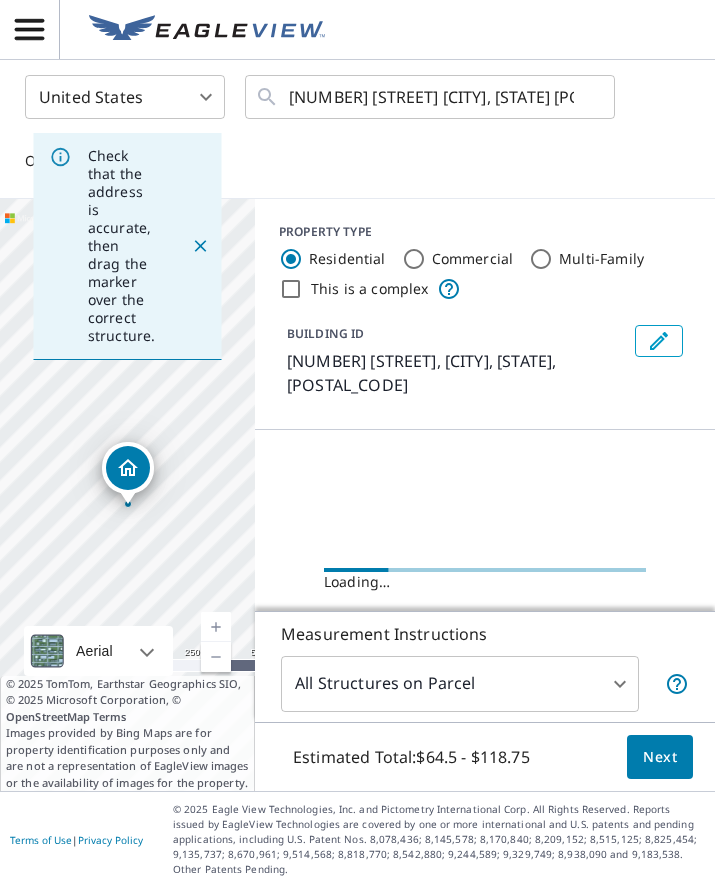 click at bounding box center (200, 246) 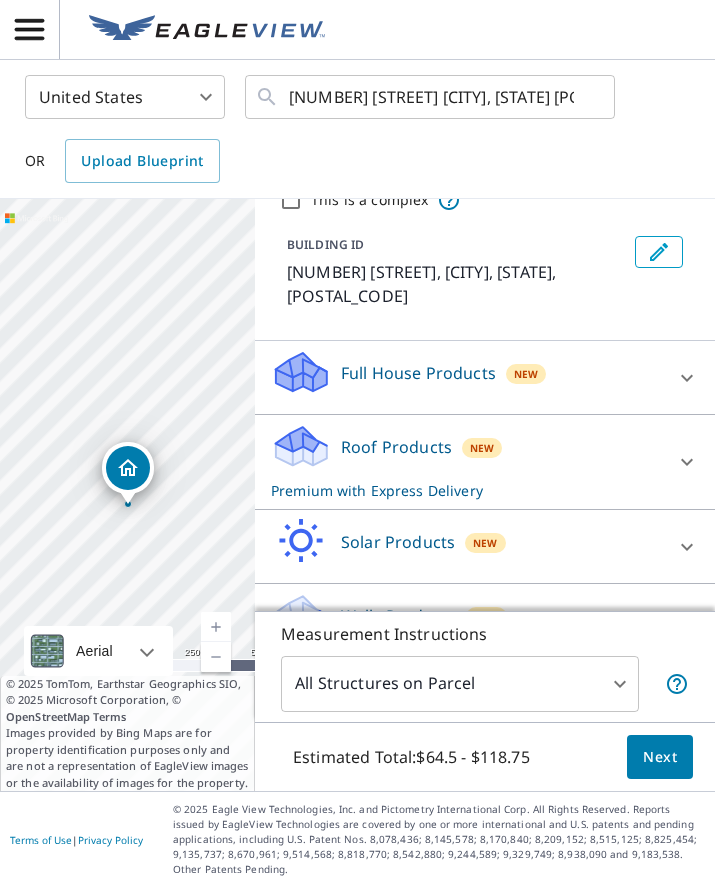 scroll, scrollTop: 87, scrollLeft: 0, axis: vertical 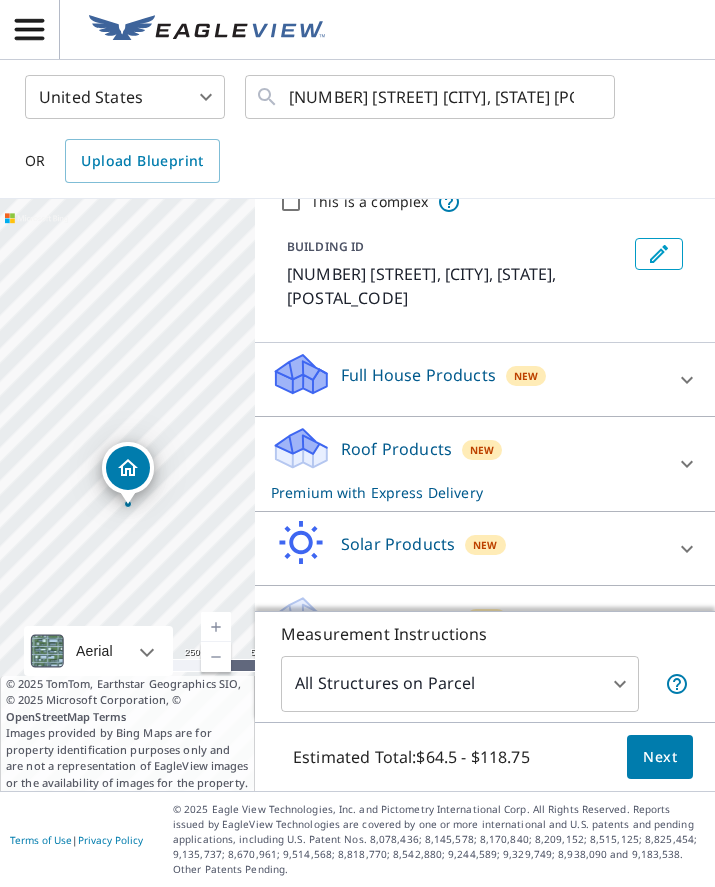click 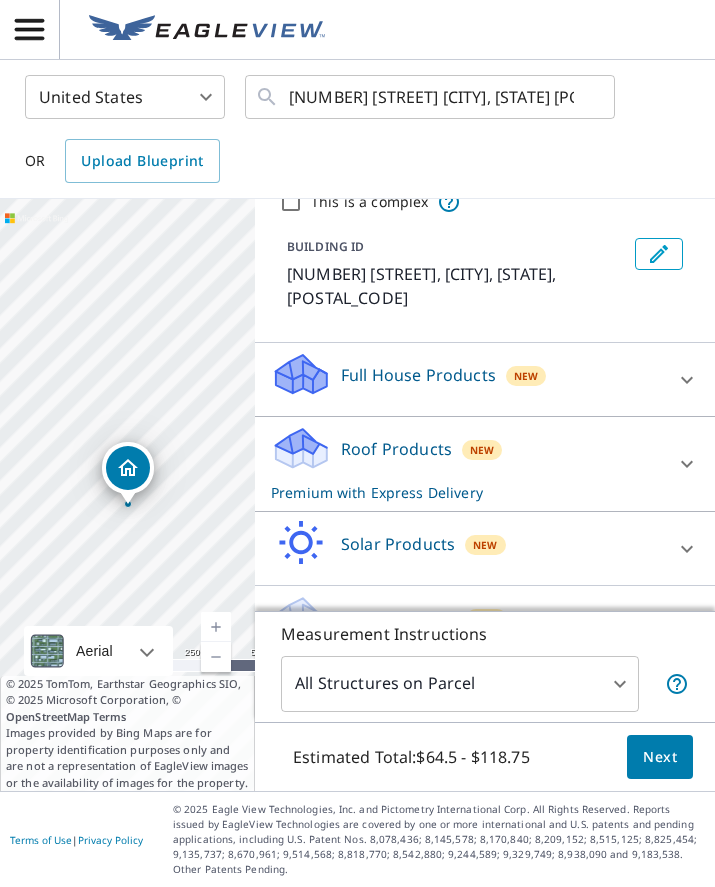 click 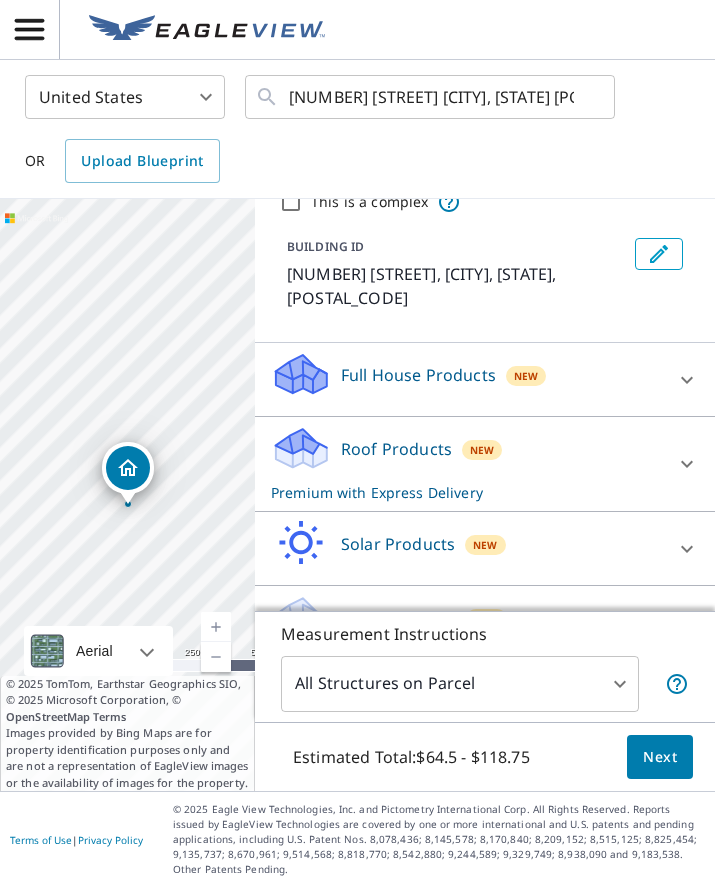 scroll, scrollTop: 25, scrollLeft: 0, axis: vertical 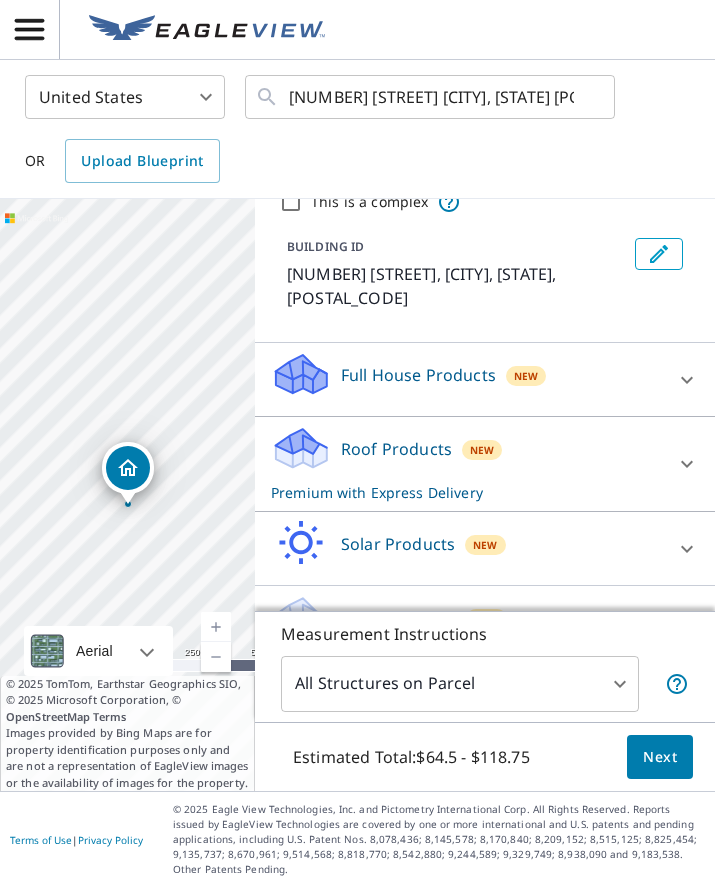 click 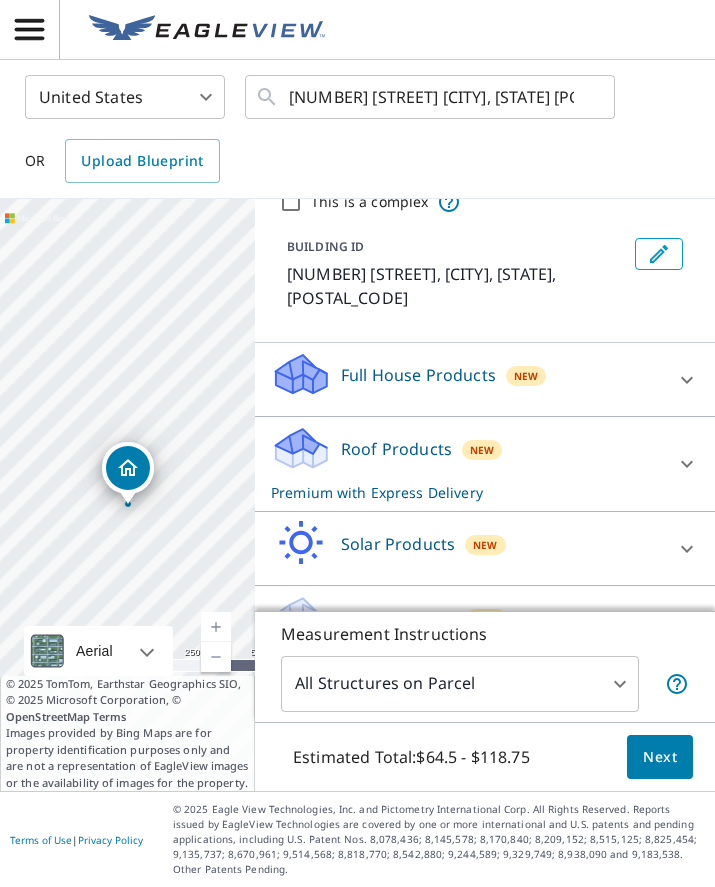 click on "Walls Products" at bounding box center (398, 618) 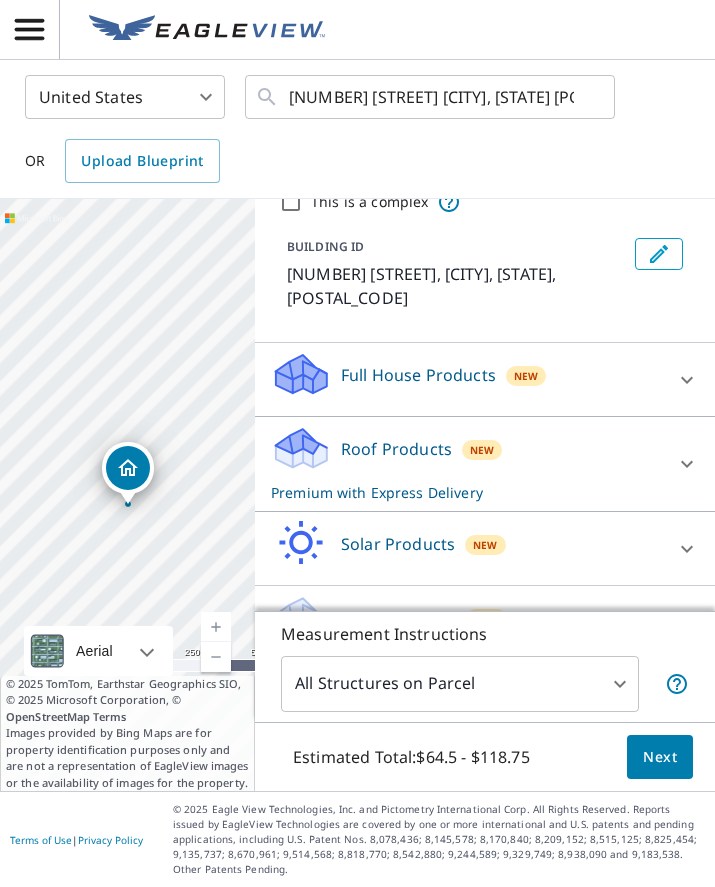 click on "Walls Products New" at bounding box center [473, 622] 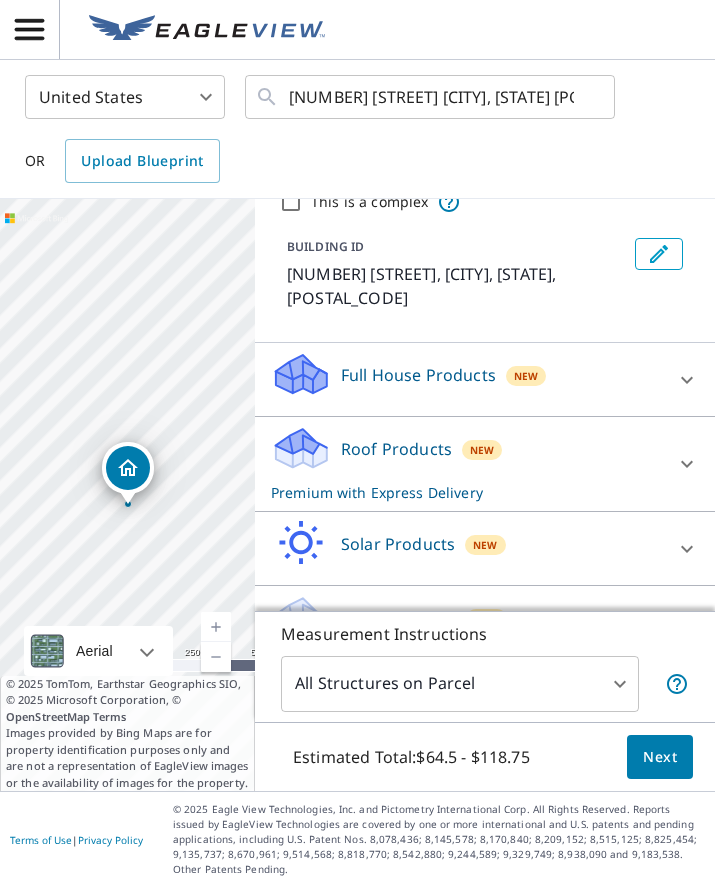 click on "MC MC
United States US ​ 1259 Countryside Rd Nolensville, TN 37135 ​ OR Upload Blueprint 1259 Countryside Rd Nolensville, TN 37135 Aerial Road A standard road map Aerial A detailed look from above Labels Labels 250 feet 50 m © 2025 TomTom, © Vexcel Imaging, © 2025 Microsoft Corporation,  © OpenStreetMap Terms © 2025 TomTom, Earthstar Geographics SIO, © 2025 Microsoft Corporation, ©   OpenStreetMap   Terms Images provided by Bing Maps are for property identification purposes only and are not a representation of EagleView images or the availability of images for the property. PROPERTY TYPE Residential Commercial Multi-Family This is a complex BUILDING ID 1259 Countryside Rd, Nolensville, TN, 37135 Full House Products New Full House™ $105 Roof Products New Premium with Express Delivery Premium $32.75 - $87 Delivery Express $31.75 4 ​ QuickSquares™ $18 Gutter $13.75 Bid Perfect™ $18 Solar Products New Inform Essentials+ $63.25 Inform Advanced $79 TrueDesign for Sales $30 $105.5 New $78 3" at bounding box center (357, 443) 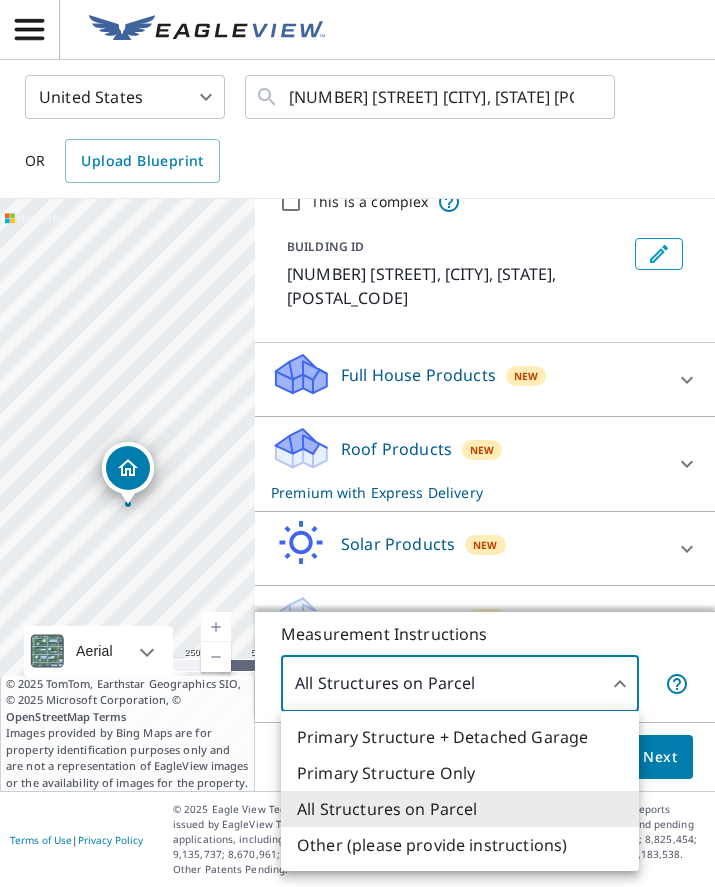 click at bounding box center (357, 443) 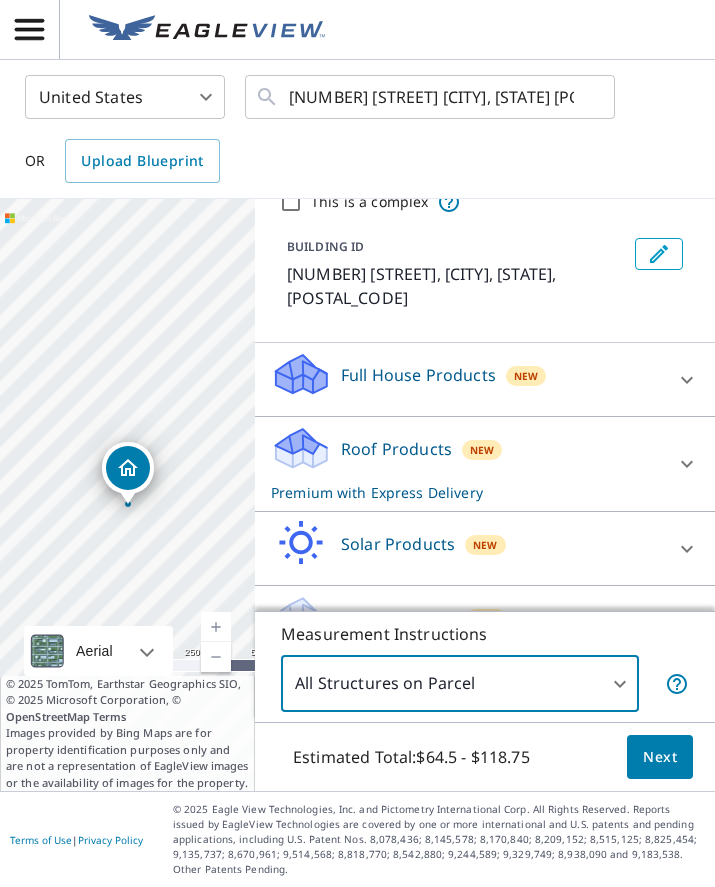 click on "Full House Products New" at bounding box center [467, 379] 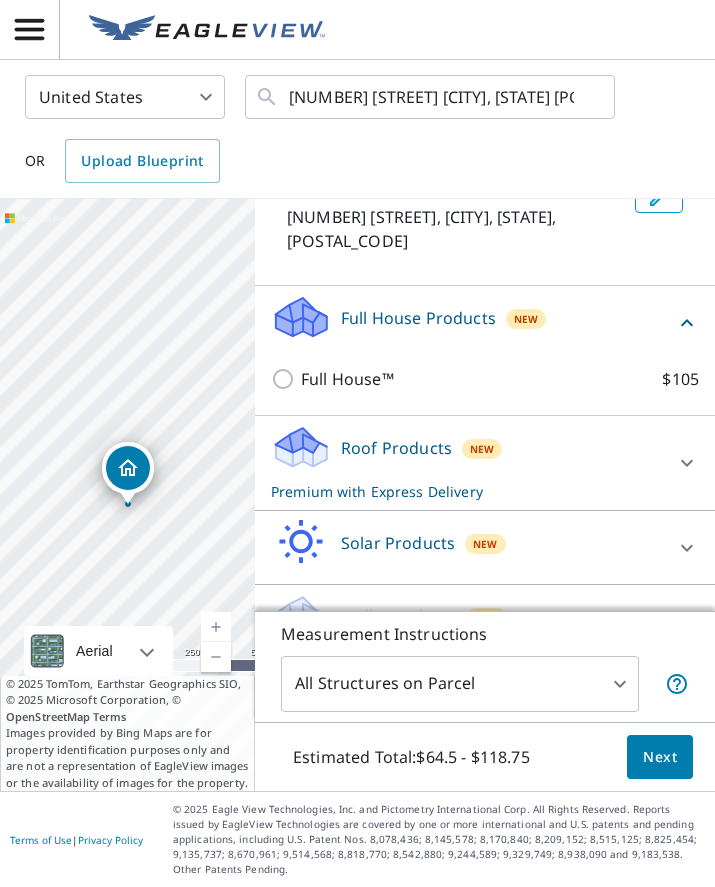scroll, scrollTop: 143, scrollLeft: 0, axis: vertical 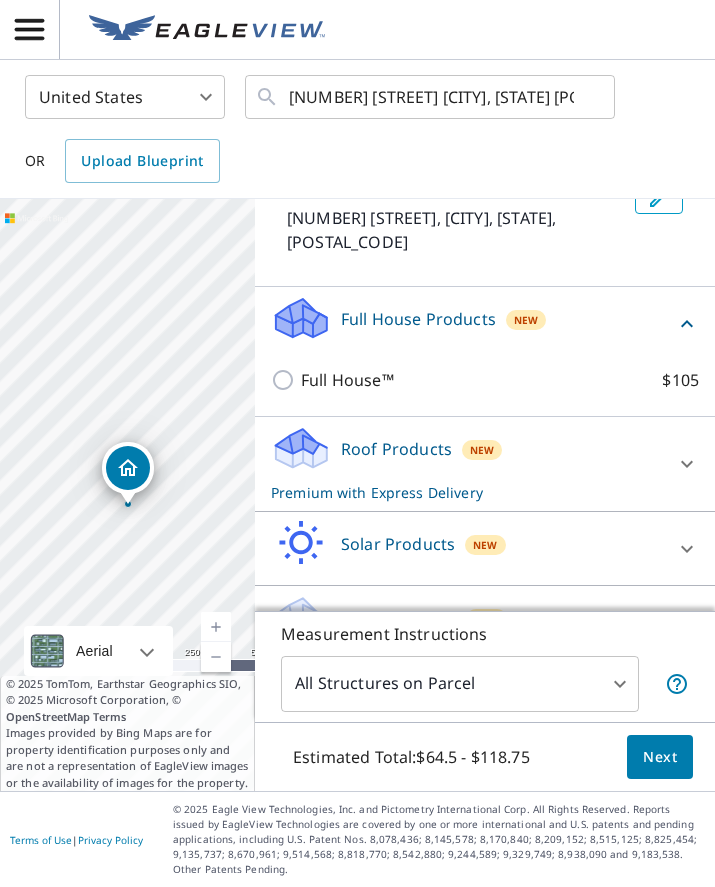 click at bounding box center (687, 623) 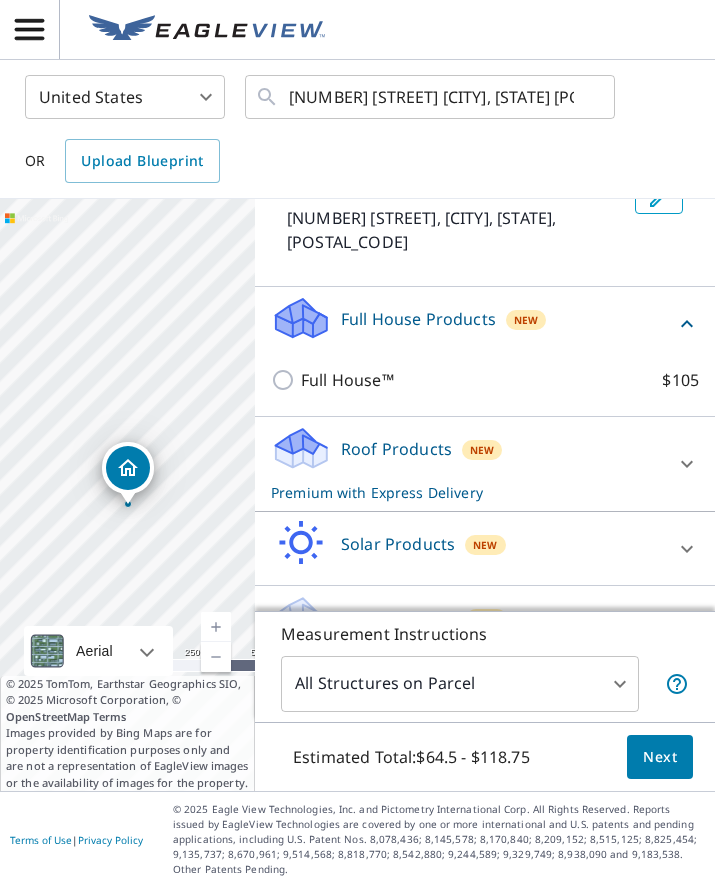 click 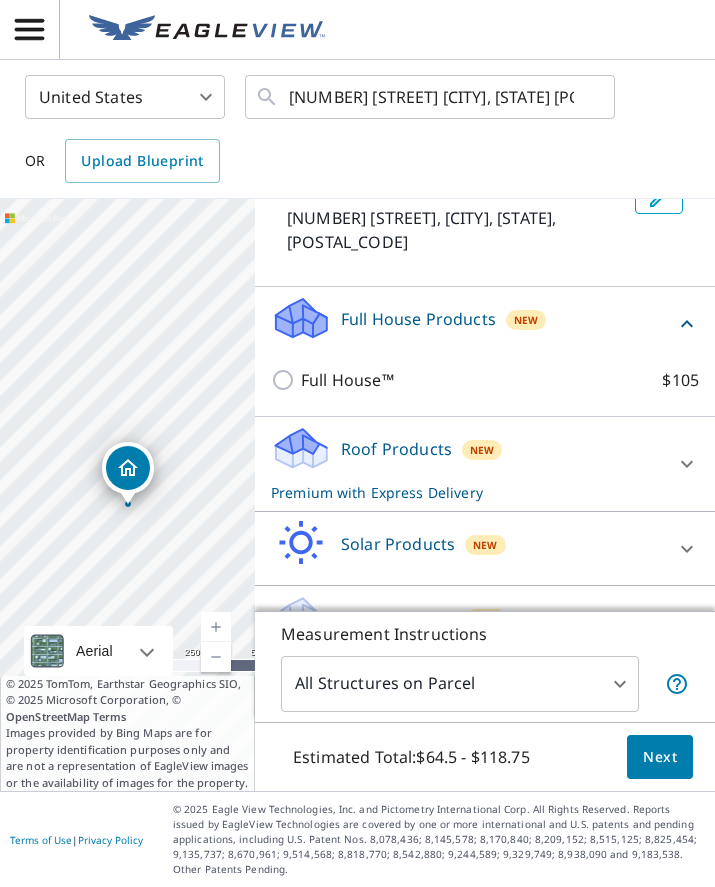 click on "Walls Products New" at bounding box center (467, 622) 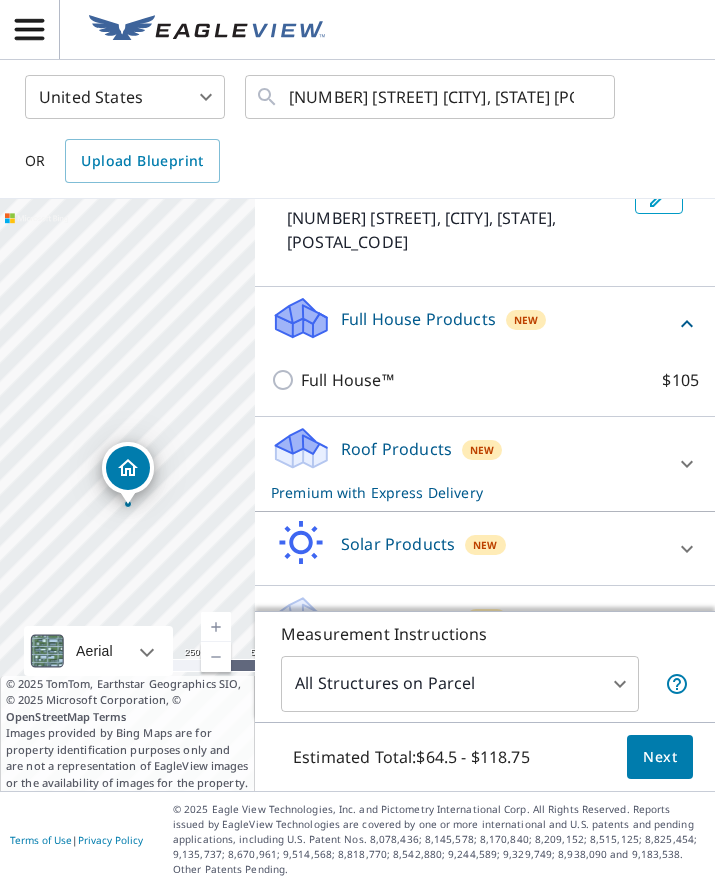 click 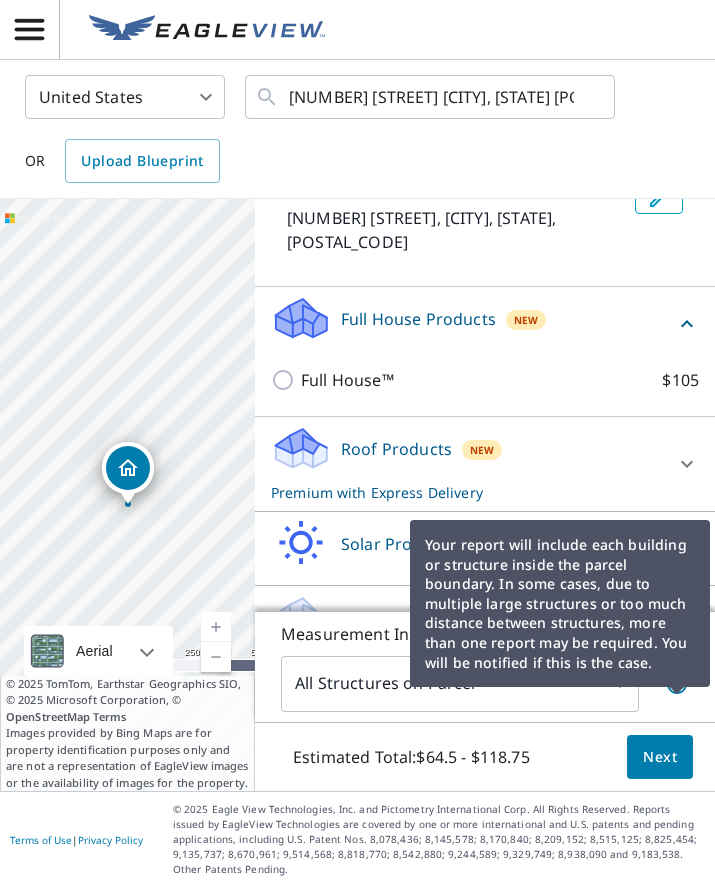 click 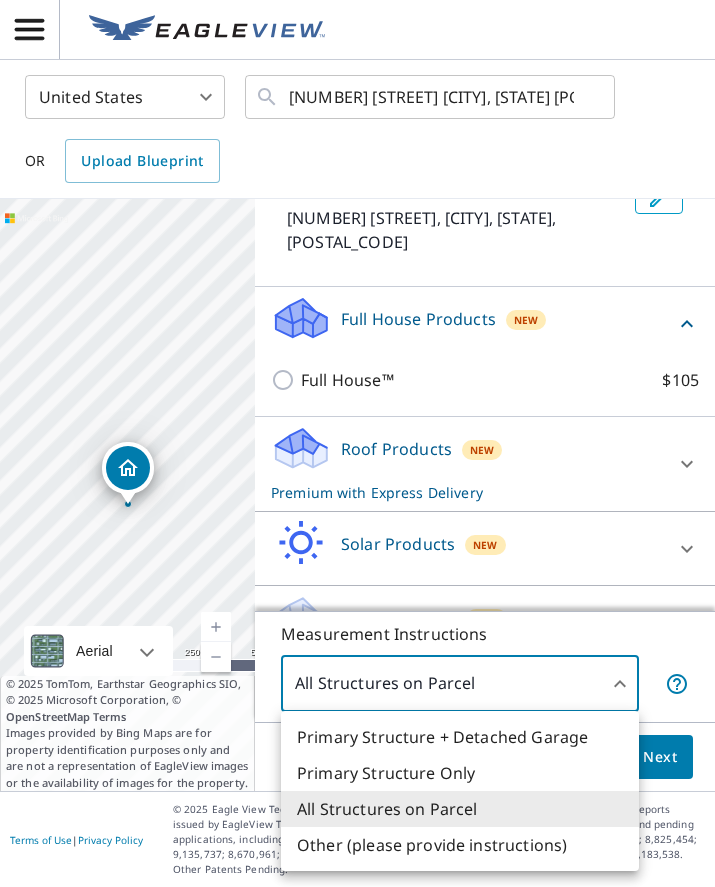 click at bounding box center [357, 443] 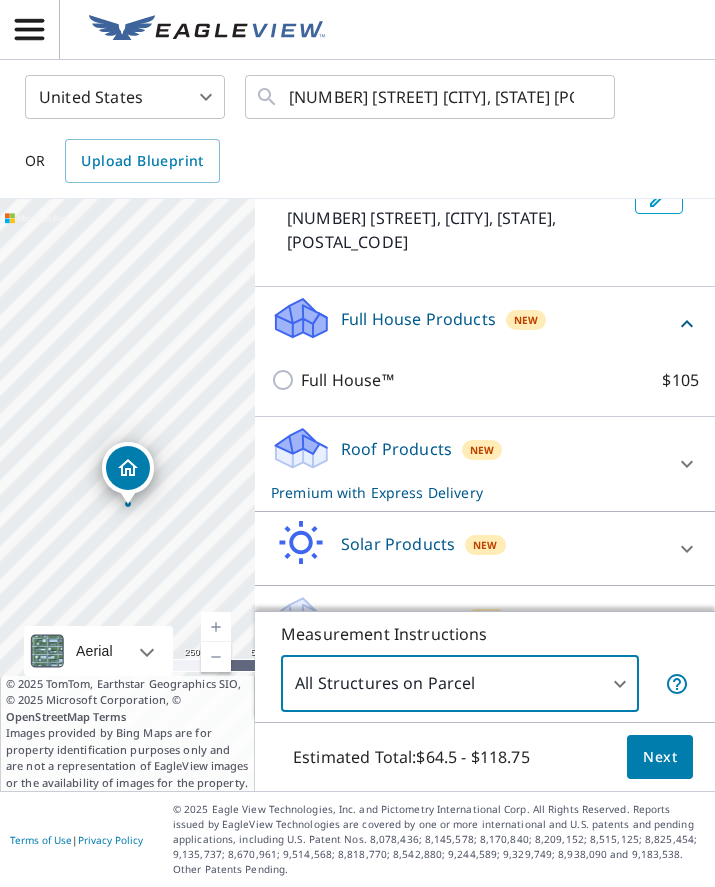 click at bounding box center (687, 464) 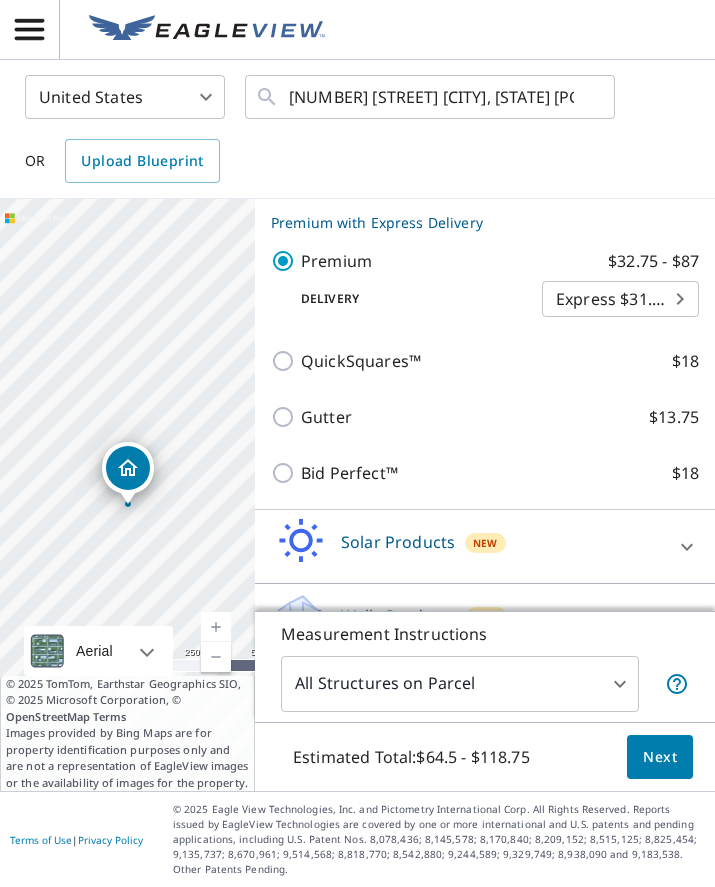 scroll, scrollTop: 411, scrollLeft: 0, axis: vertical 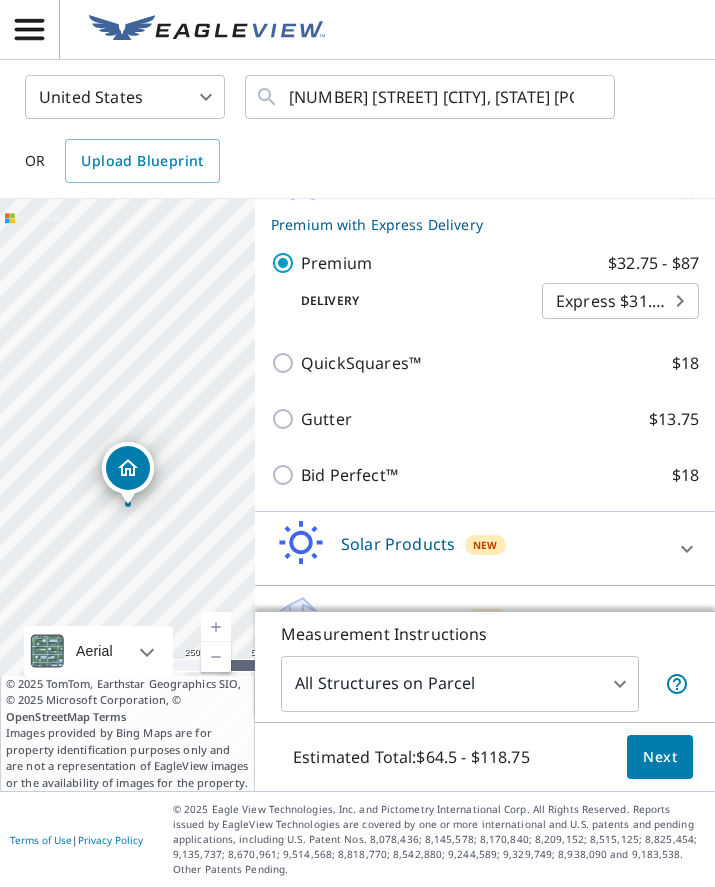click at bounding box center [687, 623] 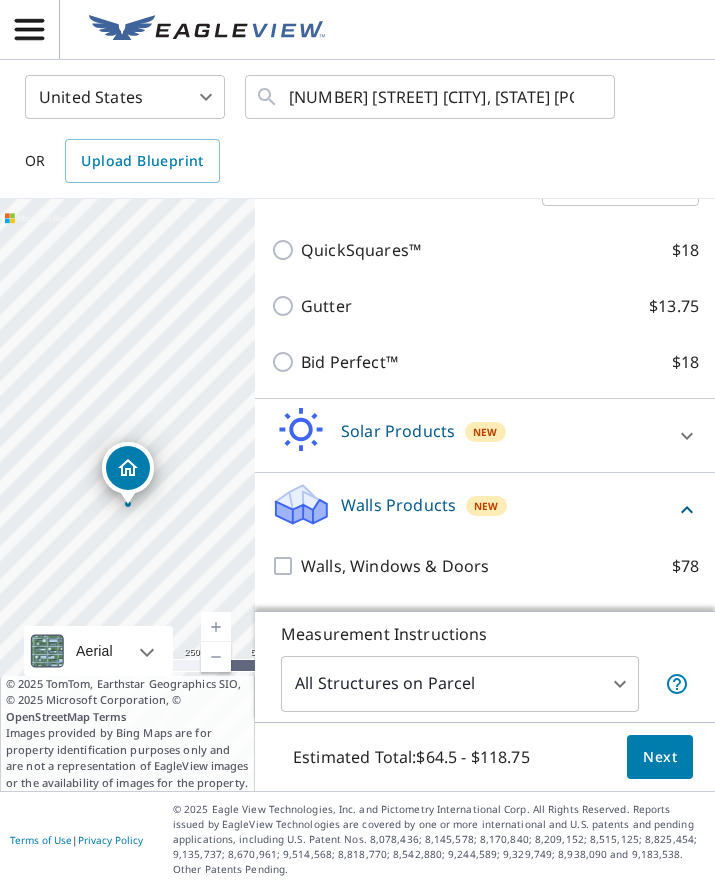 scroll, scrollTop: 523, scrollLeft: 0, axis: vertical 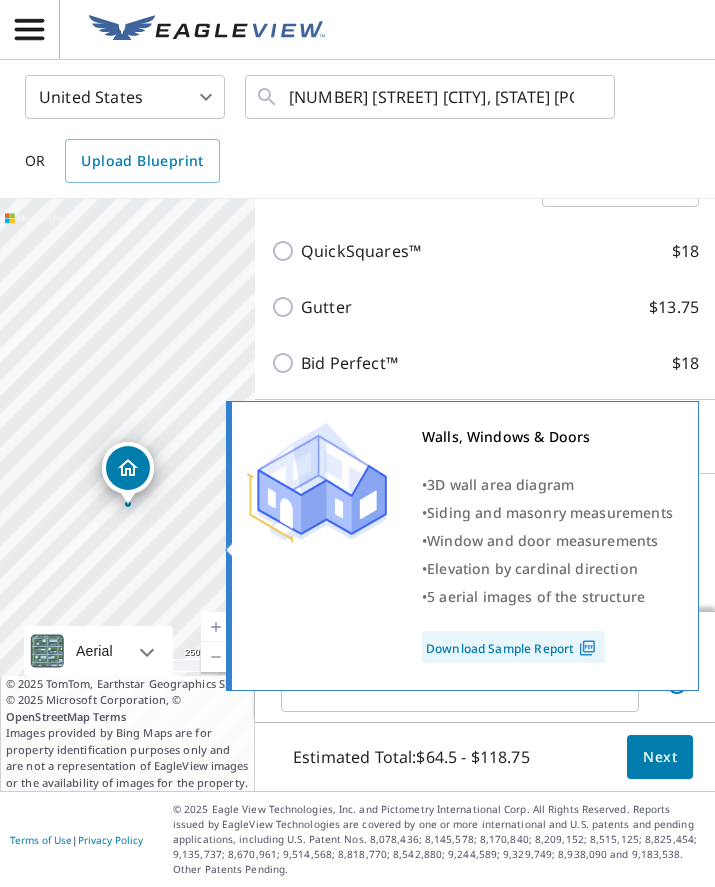 click on "$13.75" at bounding box center [674, 307] 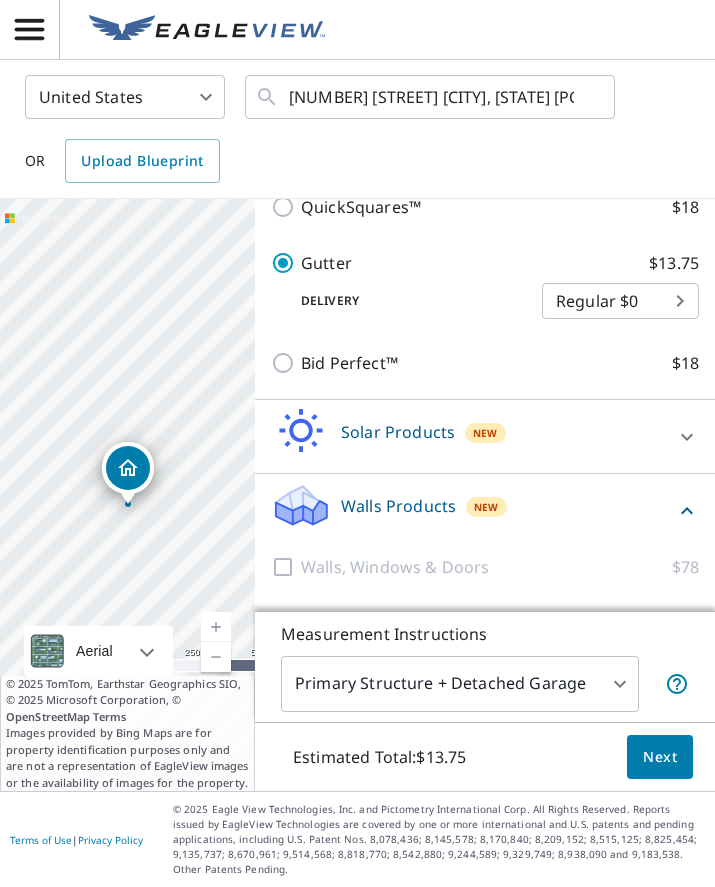 type on "1" 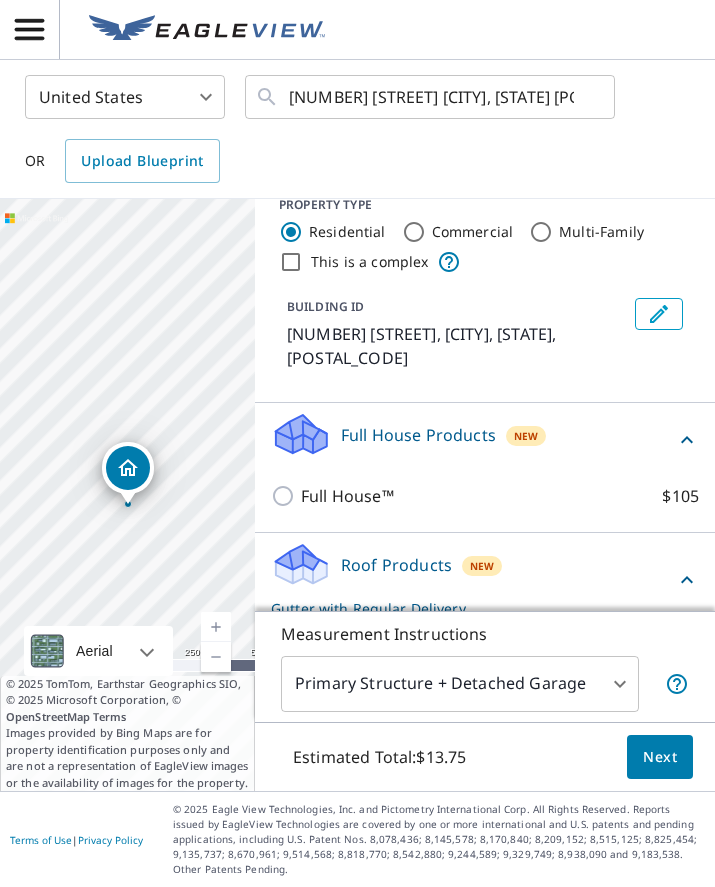 scroll, scrollTop: 28, scrollLeft: 0, axis: vertical 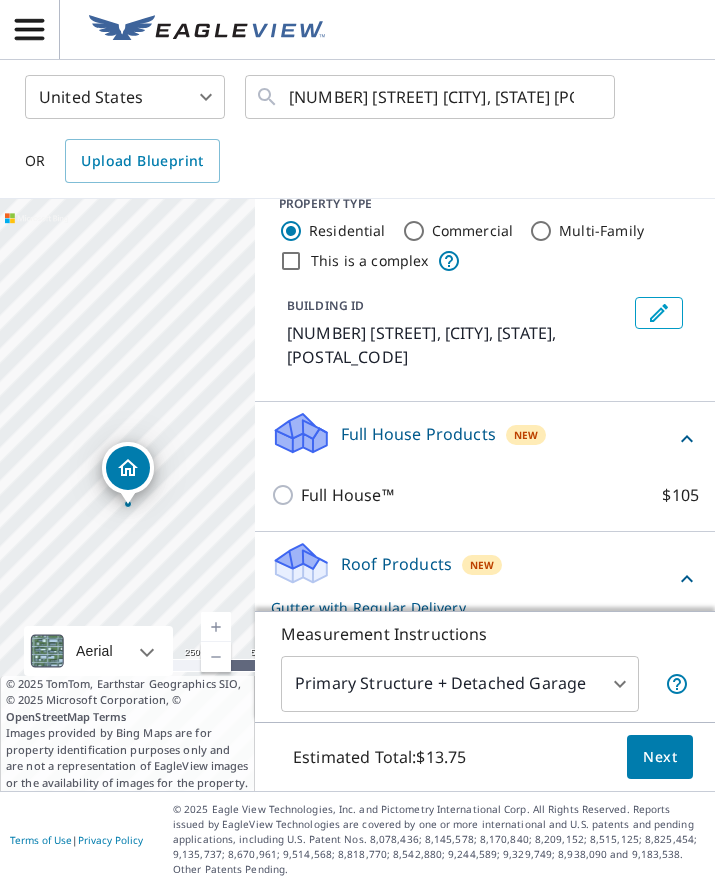 click 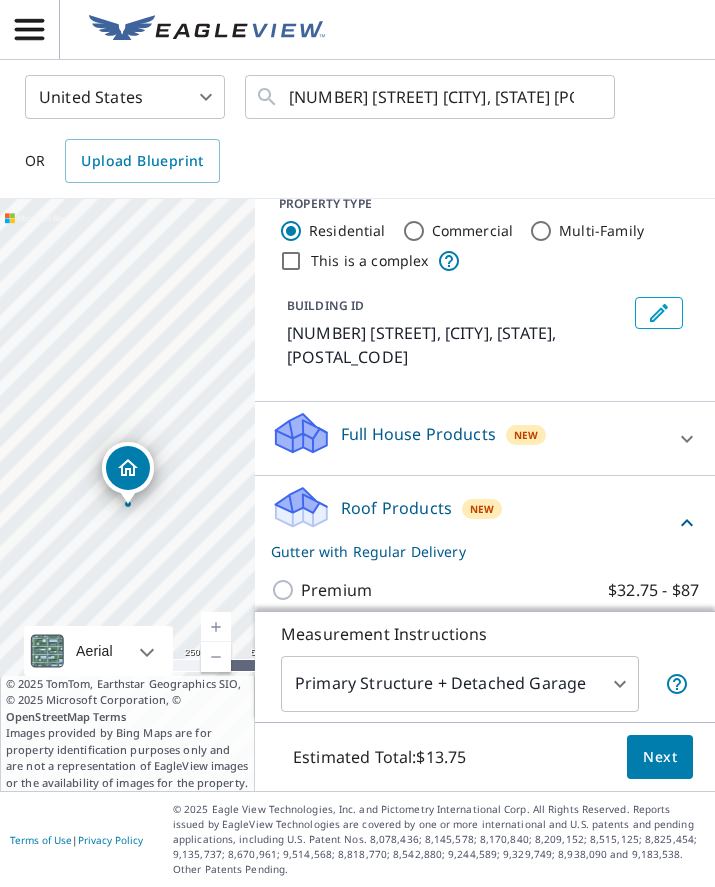 click 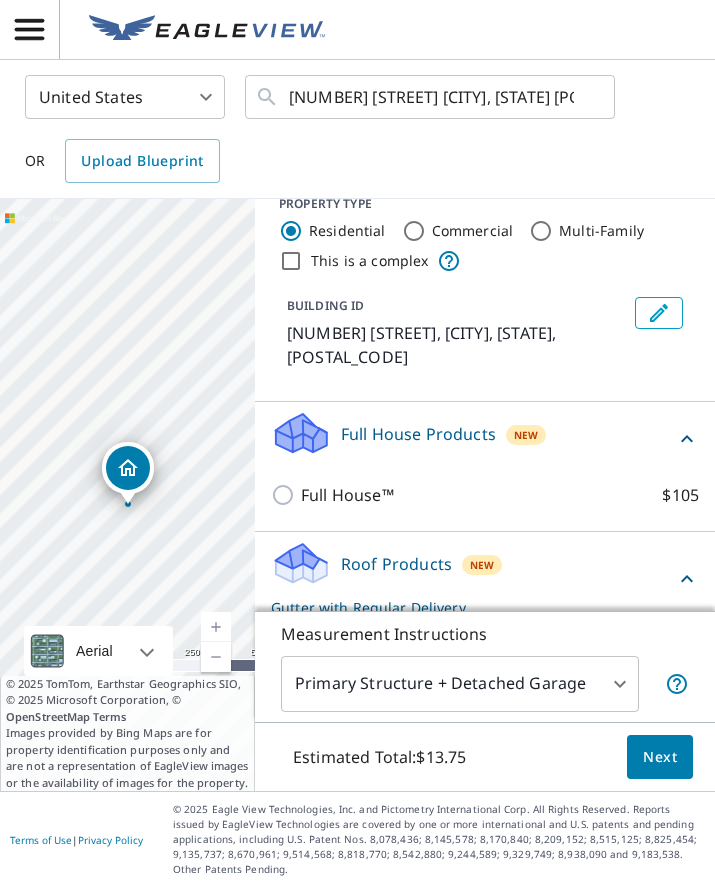 scroll, scrollTop: 72, scrollLeft: 0, axis: vertical 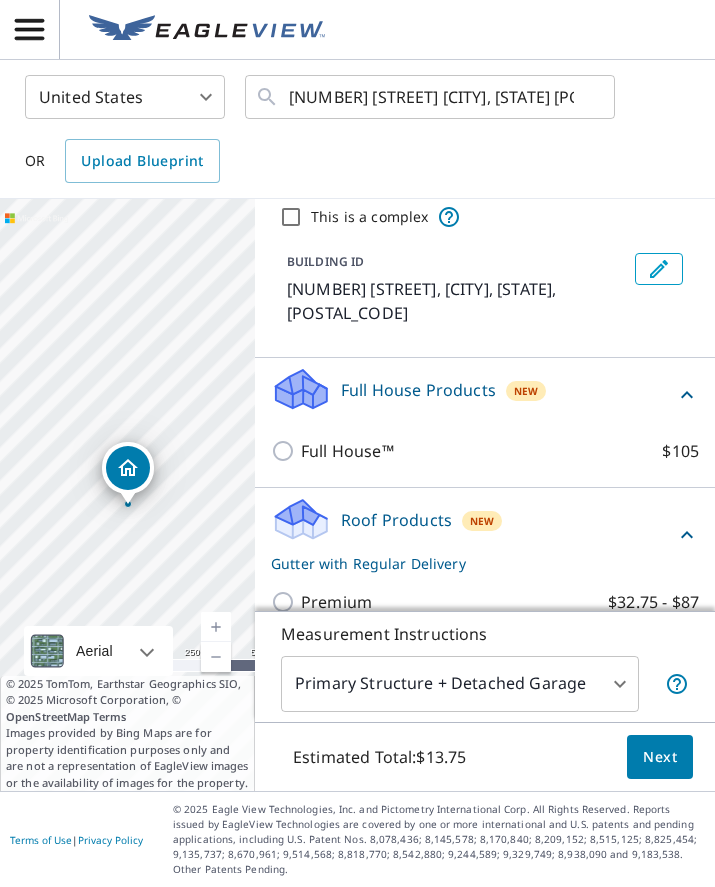 click on "$105" at bounding box center [680, 451] 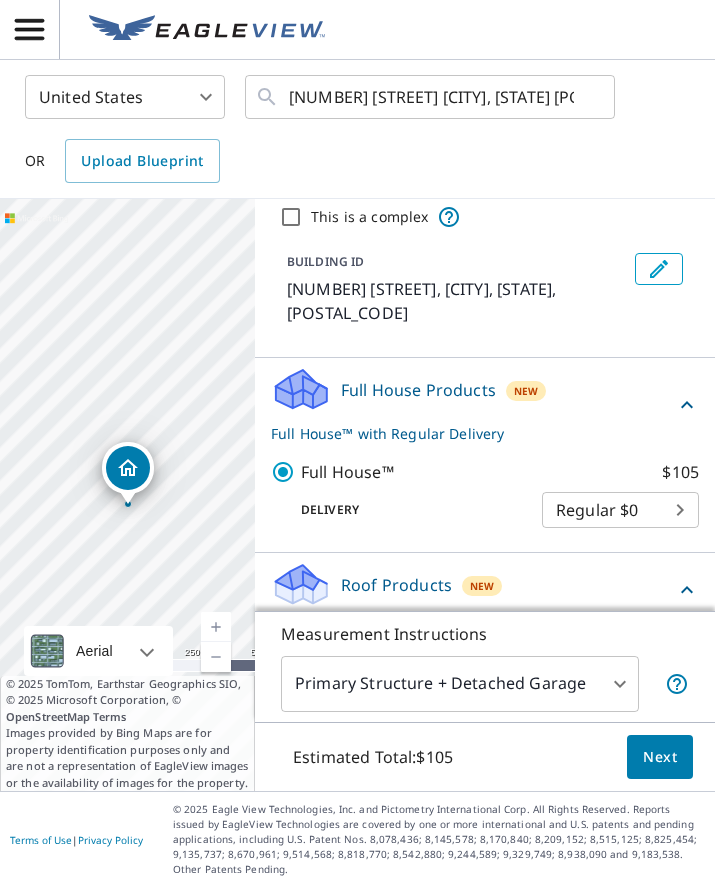 click on "MC MC
United States US ​ [NUMBER] [STREET] [CITY], [STATE] [POSTAL_CODE] ​ OR Upload Blueprint [NUMBER] [STREET] [CITY], [STATE] [POSTAL_CODE] Aerial Road A standard road map Aerial A detailed look from above Labels Labels 250 feet 50 m © 2025 TomTom, © Vexcel Imaging, © 2025 Microsoft Corporation,  © OpenStreetMap Terms © 2025 TomTom, Earthstar Geographics SIO, © 2025 Microsoft Corporation, ©   OpenStreetMap   Terms Images provided by Bing Maps are for property identification purposes only and are not a representation of EagleView images or the availability of images for the property. PROPERTY TYPE Residential Commercial Multi-Family This is a complex BUILDING ID [NUMBER] [STREET], [CITY], [STATE], [POSTAL_CODE] Full House Products New Full House™ $105 Delivery Regular $0 8 ​ Roof Products New Premium $32.75 - $87 QuickSquares™ $18 Gutter $13.75 Bid Perfect™ $18 Solar Products New Inform Essentials+ $63.25 Inform Advanced $79 TrueDesign for Sales $30 $105.5 New $78" at bounding box center (357, 443) 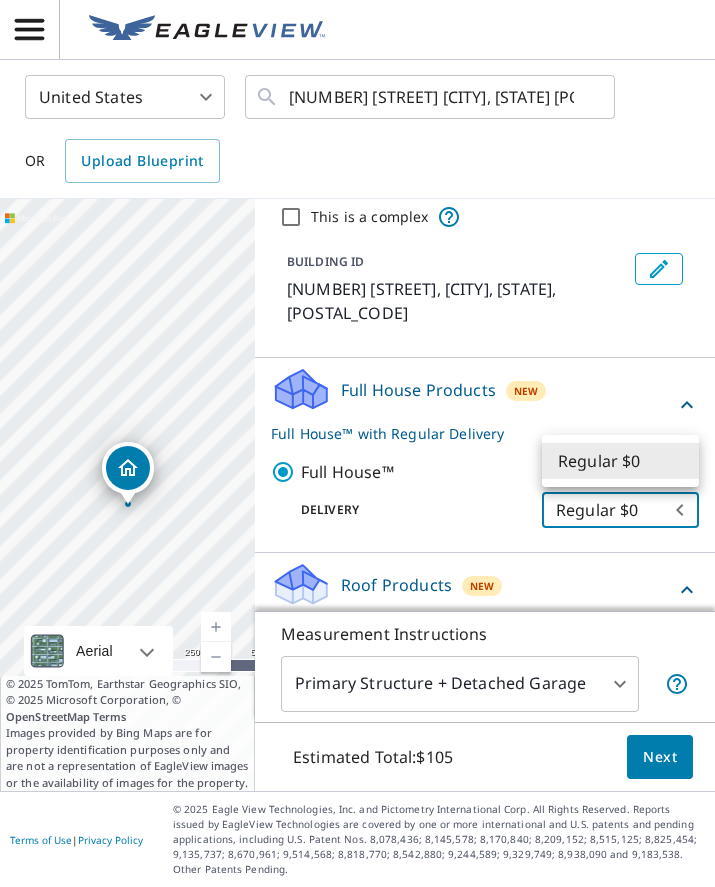 click on "Regular $0" at bounding box center [620, 461] 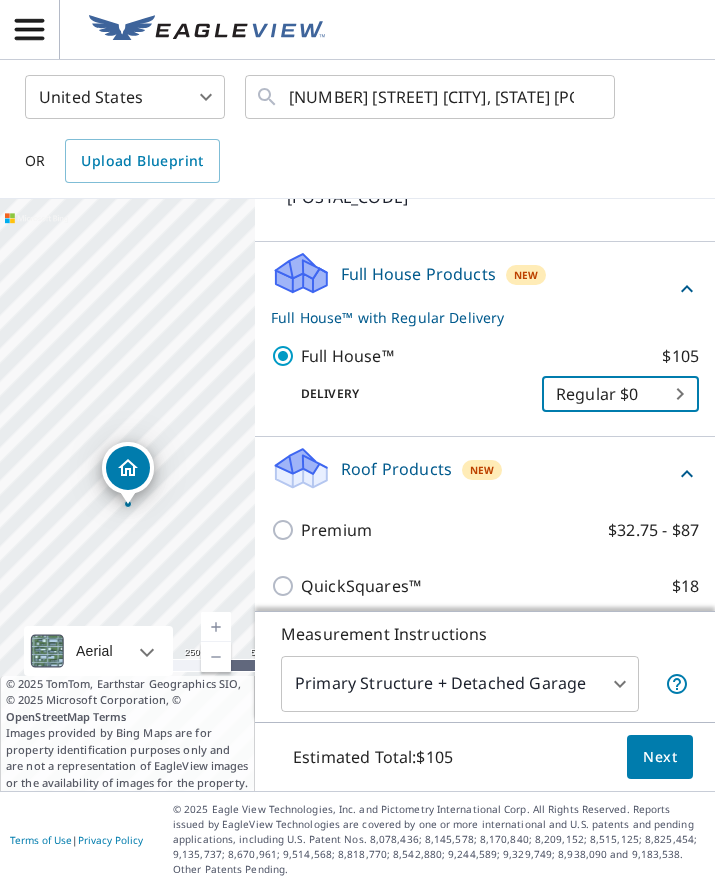 scroll, scrollTop: 176, scrollLeft: 0, axis: vertical 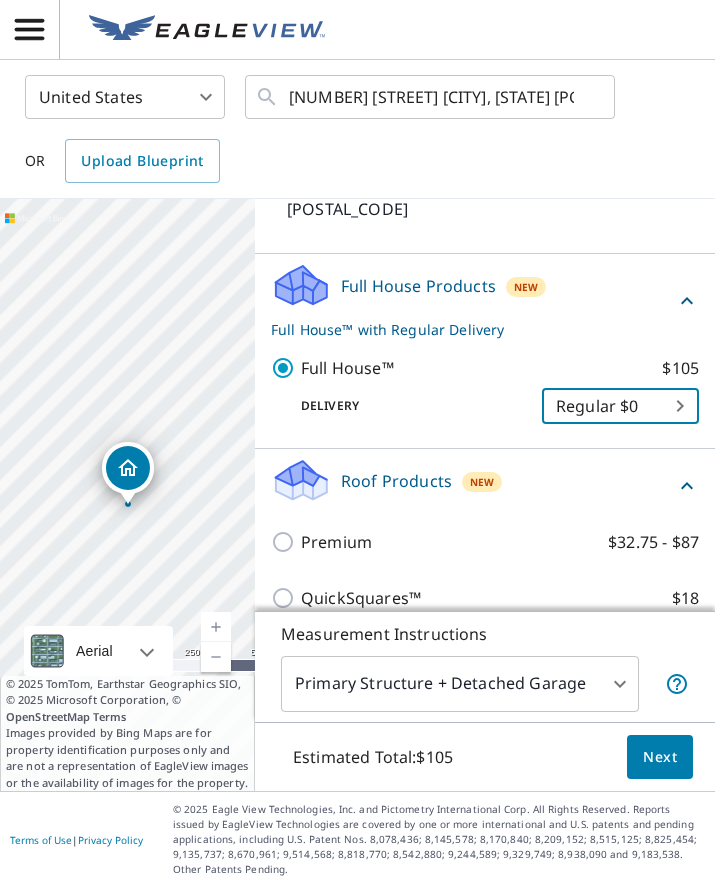 click on "Full House™ with Regular Delivery" at bounding box center (473, 329) 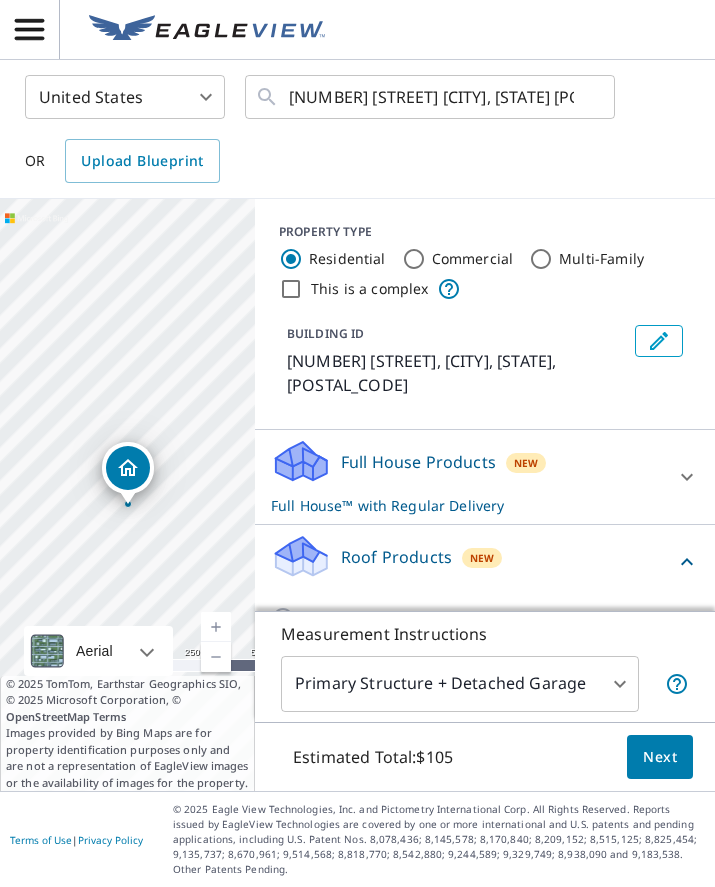 scroll, scrollTop: 0, scrollLeft: 0, axis: both 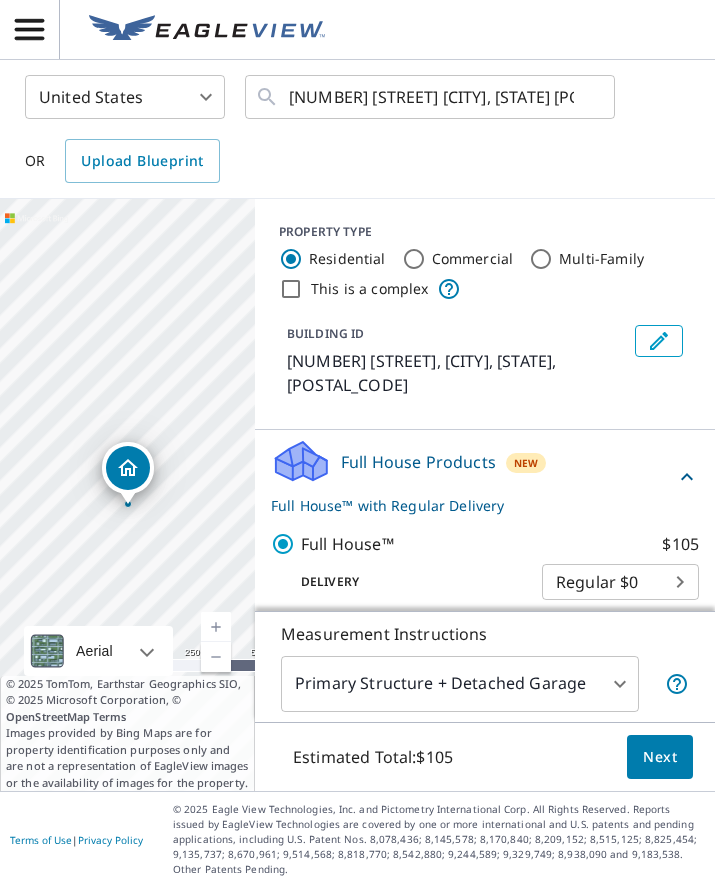 click on "MC MC
United States US ​ [NUMBER] [STREET] [CITY], [STATE] [POSTAL_CODE] ​ OR Upload Blueprint [NUMBER] [STREET] [CITY], [STATE] [POSTAL_CODE] Aerial Road A standard road map Aerial A detailed look from above Labels Labels 250 feet 50 m © 2025 TomTom, © Vexcel Imaging, © 2025 Microsoft Corporation,  © OpenStreetMap Terms © 2025 TomTom, Earthstar Geographics SIO, © 2025 Microsoft Corporation, ©   OpenStreetMap   Terms Images provided by Bing Maps are for property identification purposes only and are not a representation of EagleView images or the availability of images for the property. PROPERTY TYPE Residential Commercial Multi-Family This is a complex BUILDING ID [NUMBER] [STREET], [CITY], [STATE], [POSTAL_CODE] Full House Products New Full House™ $105 Delivery Regular $0 8 ​ Roof Products New Premium $32.75 - $87 QuickSquares™ $18 Gutter $13.75 Bid Perfect™ $18 Solar Products New Inform Essentials+ $63.25 Inform Advanced $79 TrueDesign for Sales $30 $105.5 New $78" at bounding box center [357, 443] 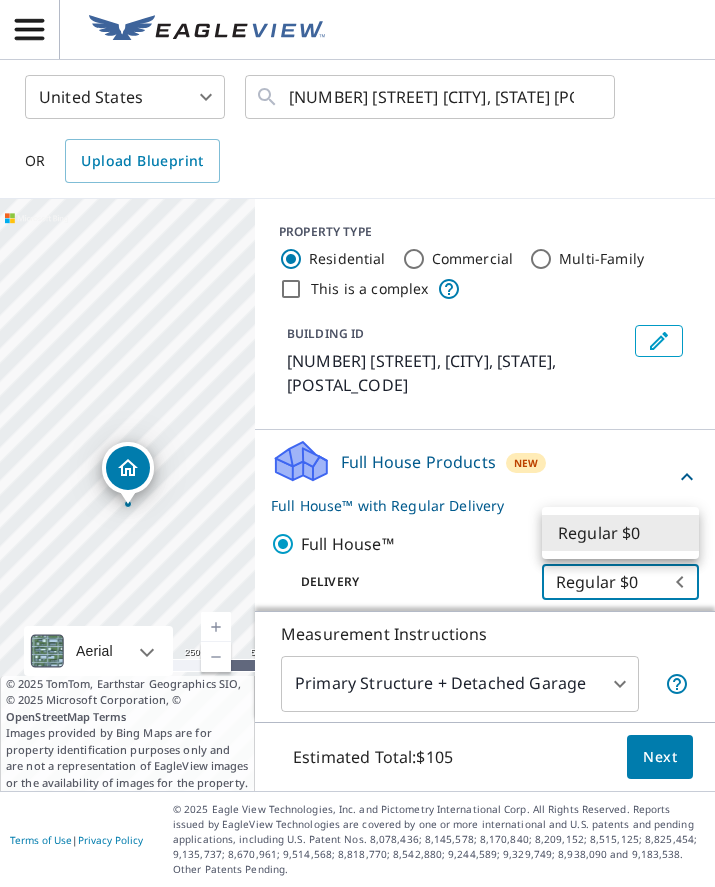 click on "Regular $0" at bounding box center [620, 533] 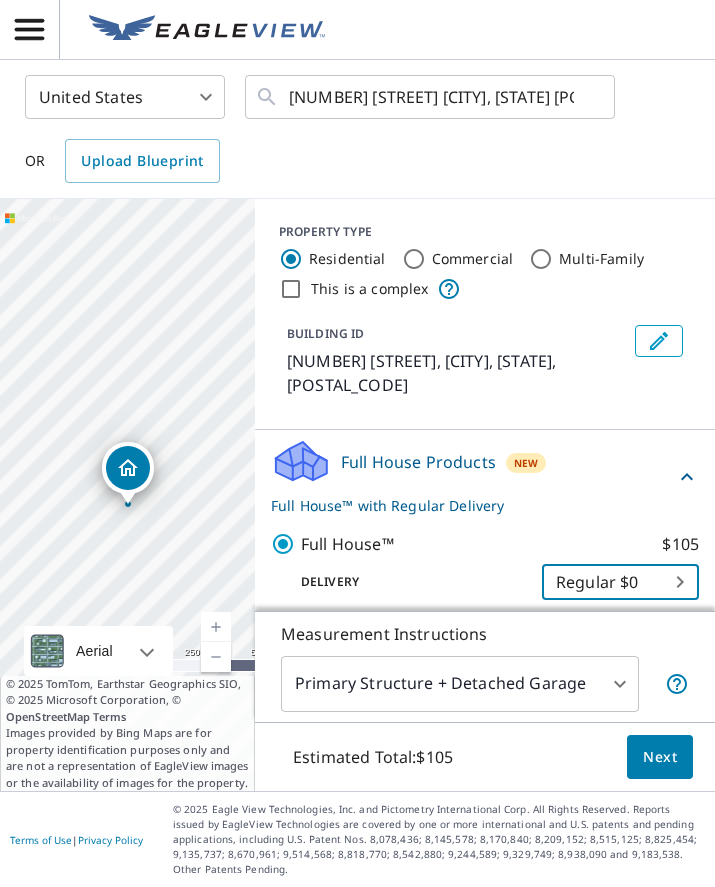 click on "MC MC
United States US ​ [NUMBER] [STREET] [CITY], [STATE] [POSTAL_CODE] ​ OR Upload Blueprint [NUMBER] [STREET] [CITY], [STATE] [POSTAL_CODE] Aerial Road A standard road map Aerial A detailed look from above Labels Labels 250 feet 50 m © 2025 TomTom, © Vexcel Imaging, © 2025 Microsoft Corporation,  © OpenStreetMap Terms © 2025 TomTom, Earthstar Geographics SIO, © 2025 Microsoft Corporation, ©   OpenStreetMap   Terms Images provided by Bing Maps are for property identification purposes only and are not a representation of EagleView images or the availability of images for the property. PROPERTY TYPE Residential Commercial Multi-Family This is a complex BUILDING ID [NUMBER] [STREET], [CITY], [STATE], [POSTAL_CODE] Full House Products New Full House™ $105 Delivery Regular $0 8 ​ Roof Products New Premium $32.75 - $87 QuickSquares™ $18 Gutter $13.75 Bid Perfect™ $18 Solar Products New Inform Essentials+ $63.25 Inform Advanced $79 TrueDesign for Sales $30 $105.5 New $78" at bounding box center (357, 443) 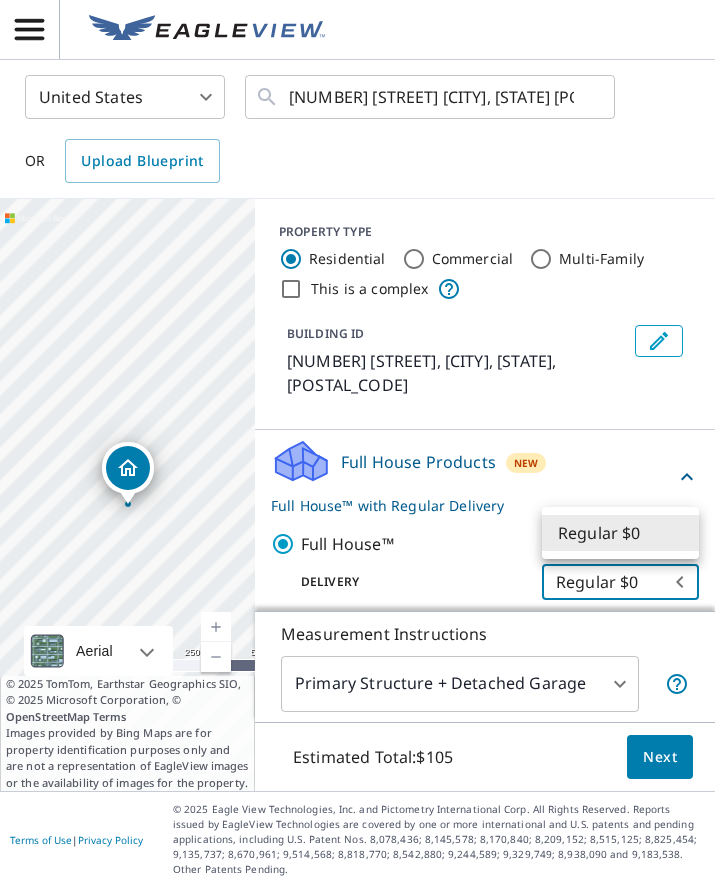 click on "Regular $0" at bounding box center [620, 533] 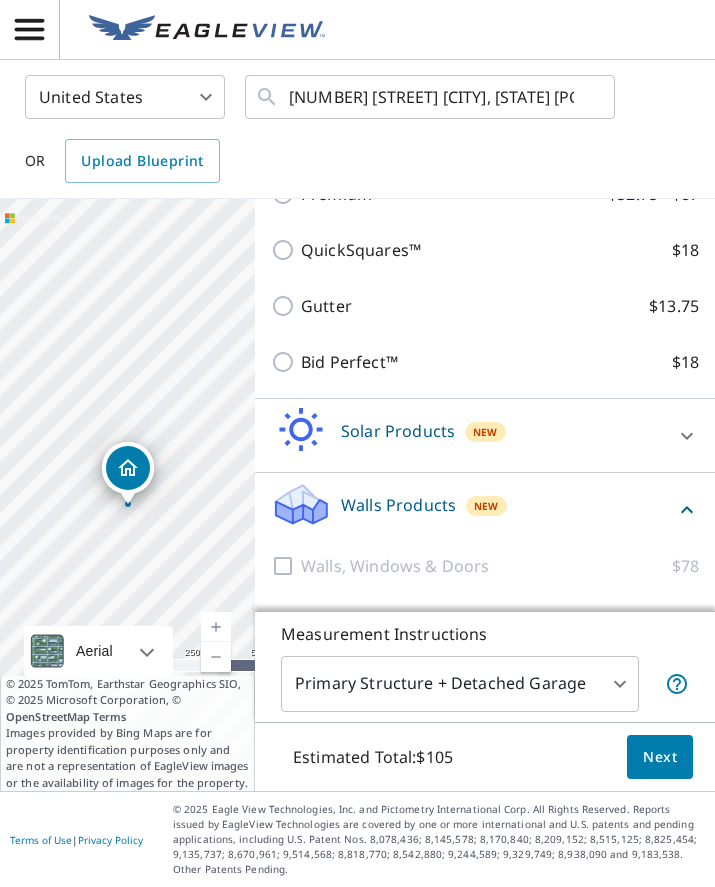scroll, scrollTop: 523, scrollLeft: 0, axis: vertical 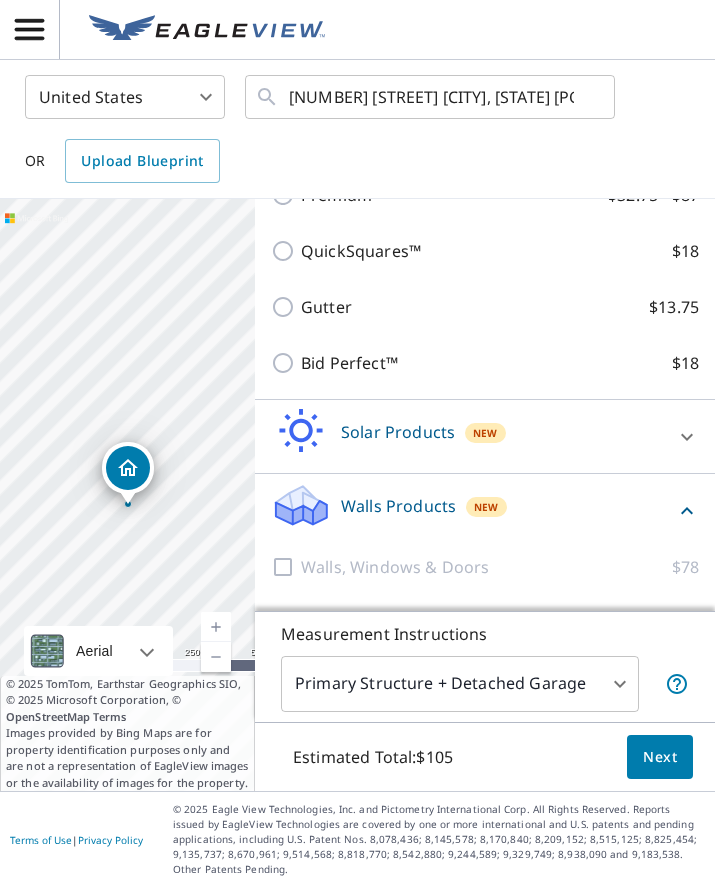 click on "Next" at bounding box center (660, 757) 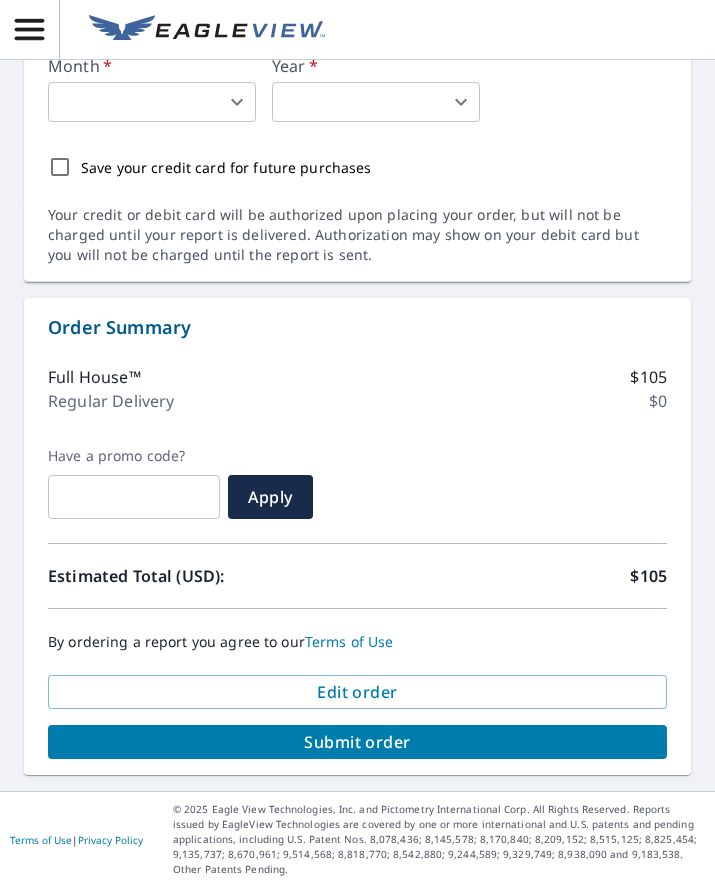 scroll, scrollTop: 1350, scrollLeft: 0, axis: vertical 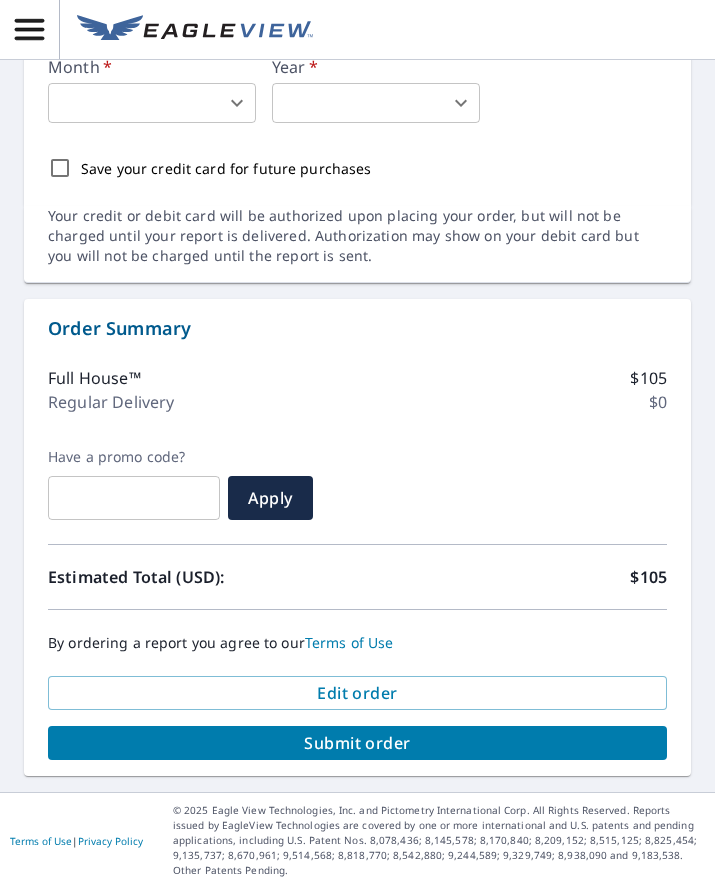 click on "Full House™ $105 Regular Delivery $0" at bounding box center [357, 395] 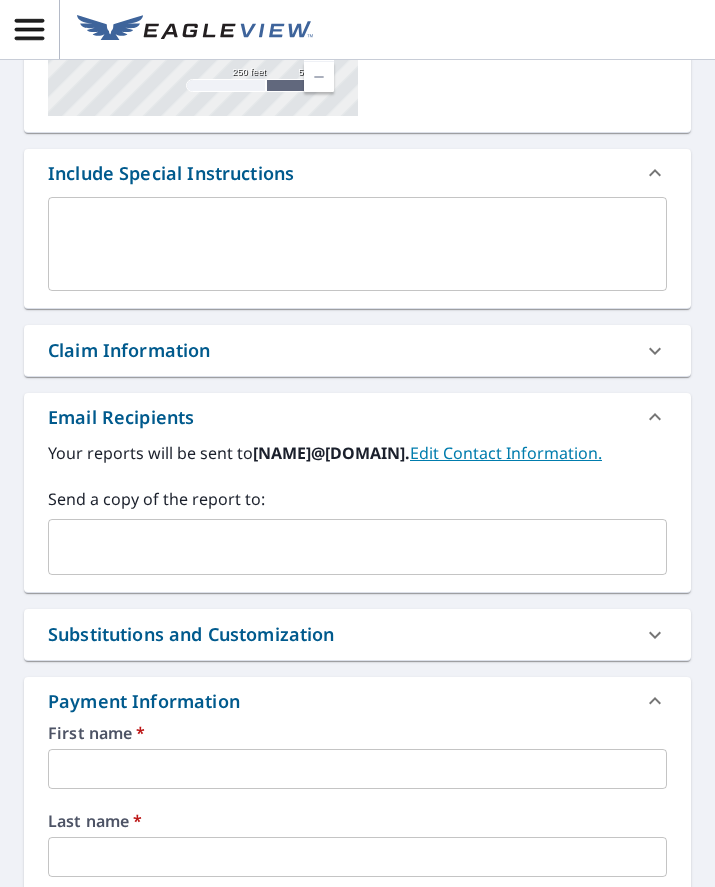 scroll, scrollTop: 389, scrollLeft: 0, axis: vertical 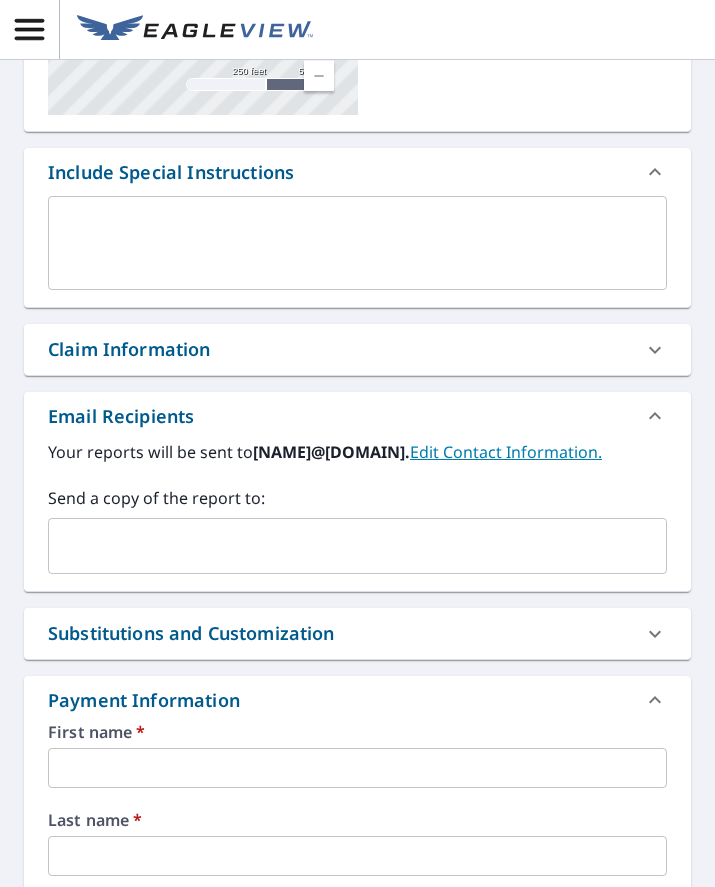 click on "Substitutions and Customization" at bounding box center (357, 633) 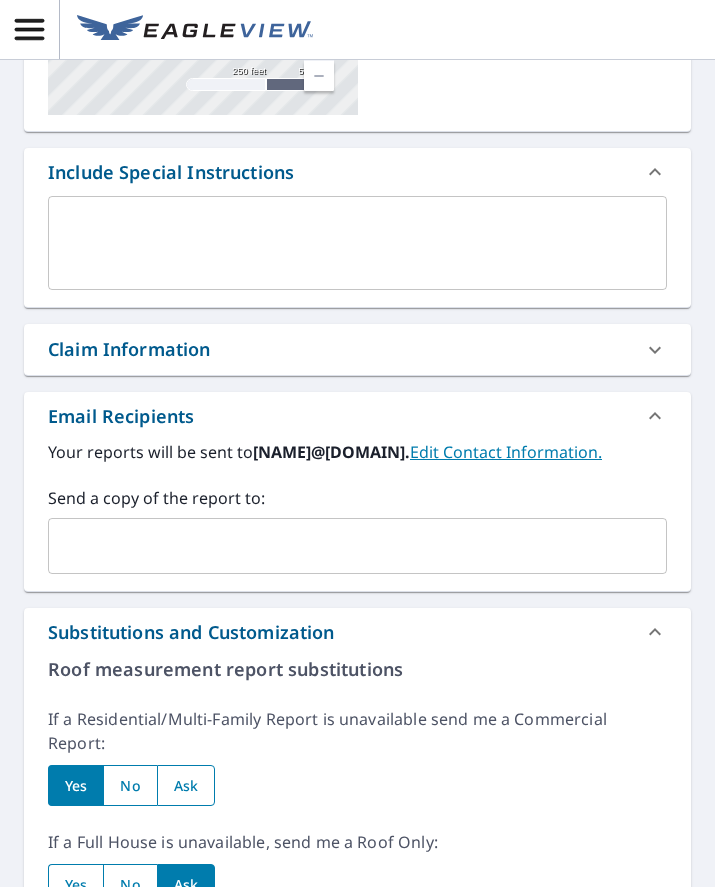 click 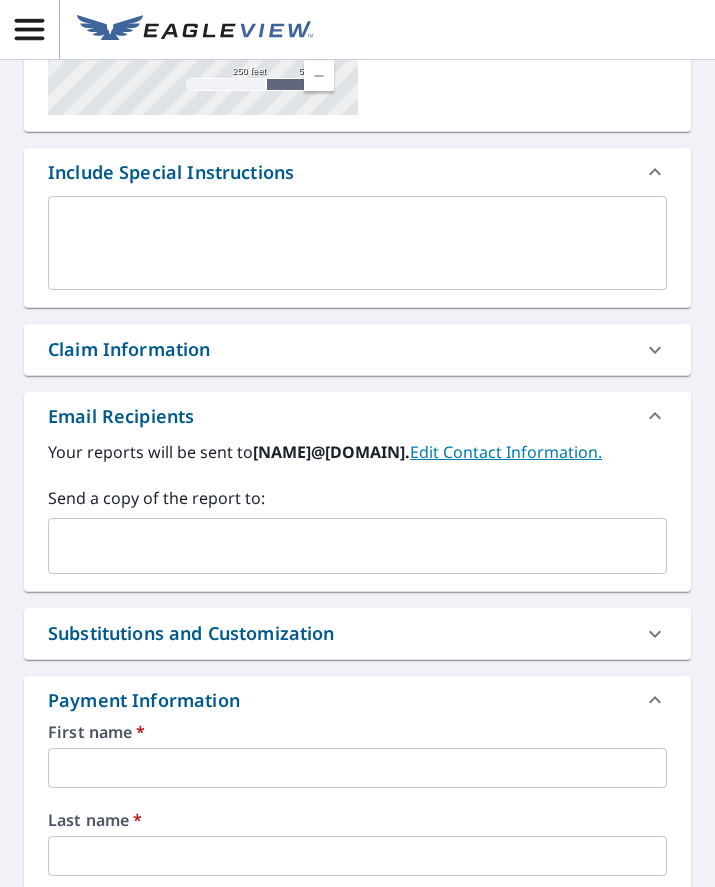 click at bounding box center (655, 634) 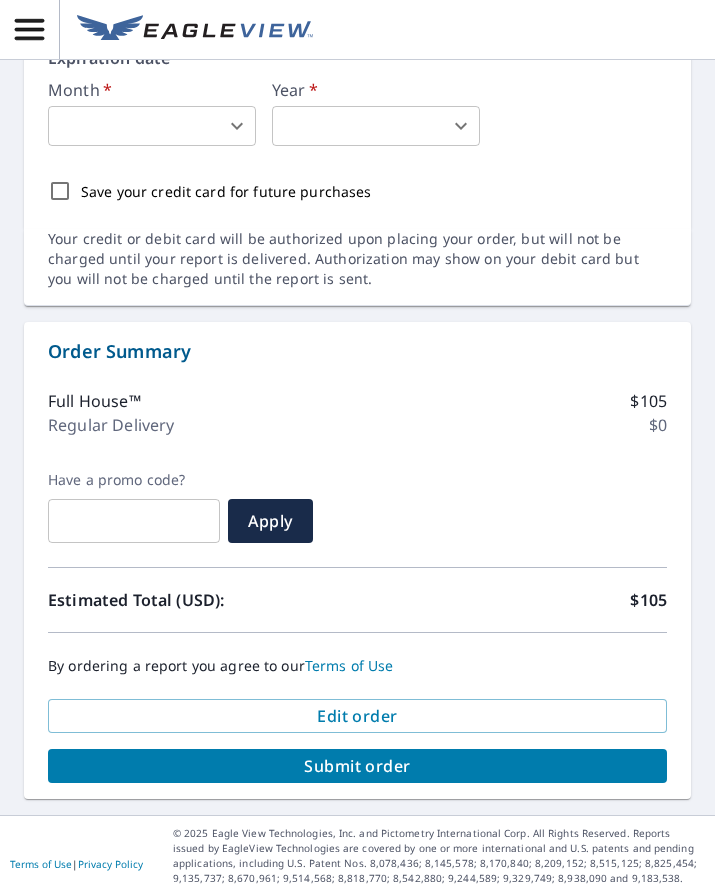 scroll, scrollTop: 2084, scrollLeft: 0, axis: vertical 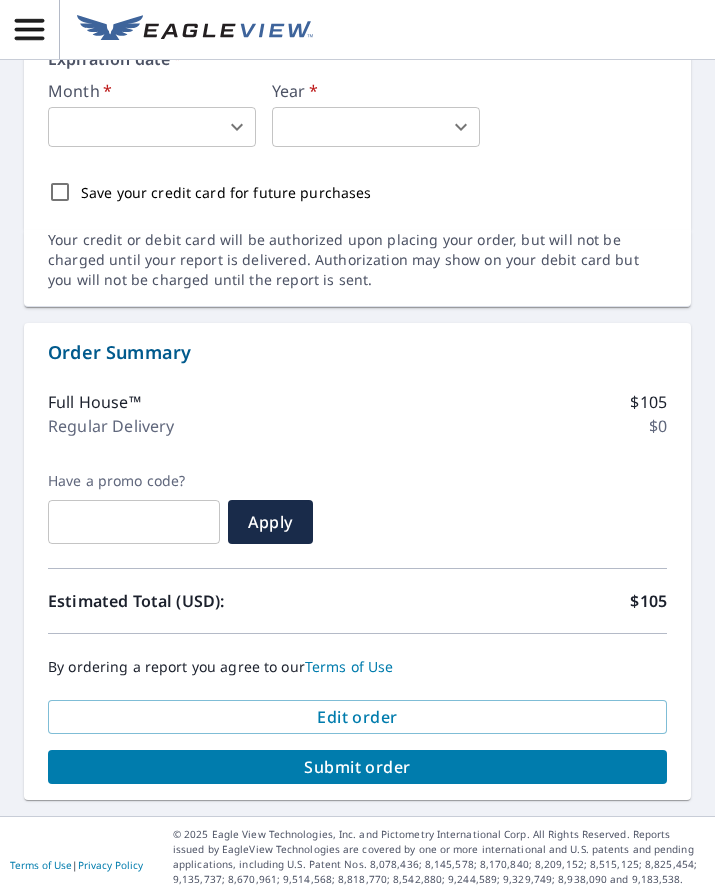click on "Terms of Use" at bounding box center (349, 666) 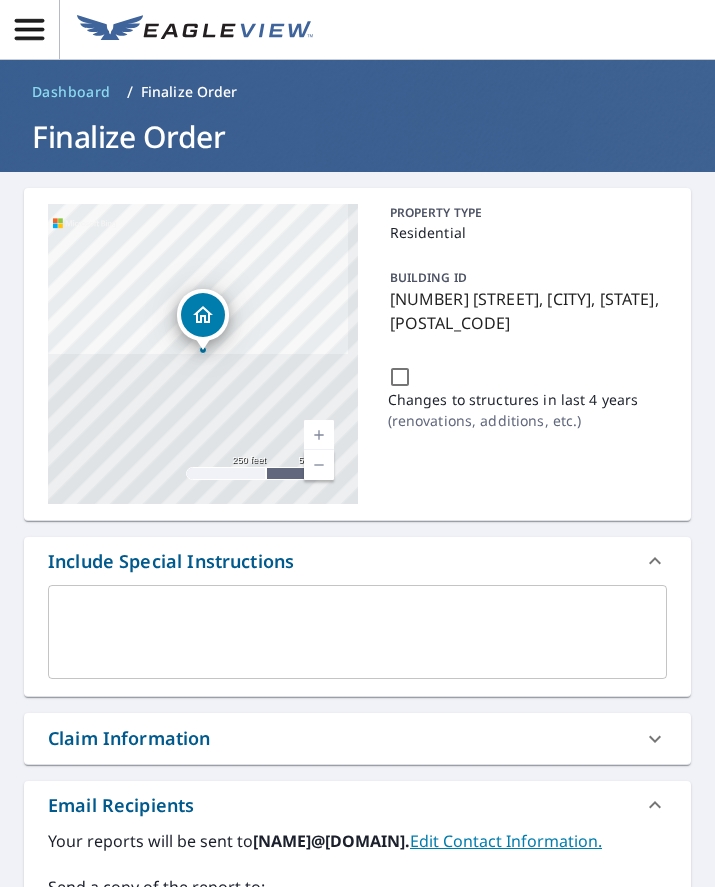 scroll, scrollTop: 0, scrollLeft: 0, axis: both 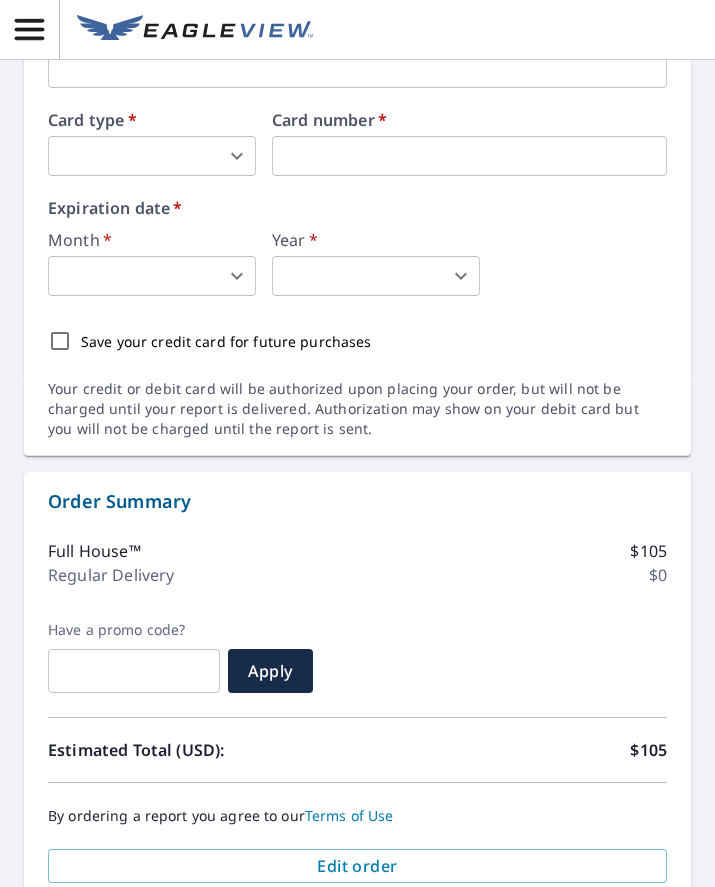 click on "Edit order" at bounding box center (357, 866) 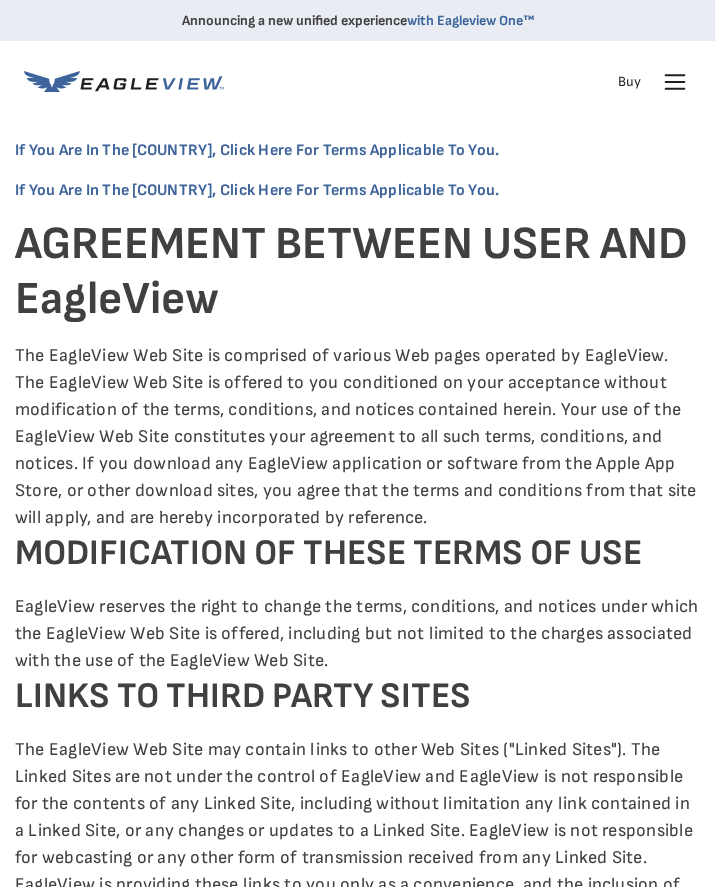 scroll, scrollTop: 0, scrollLeft: 0, axis: both 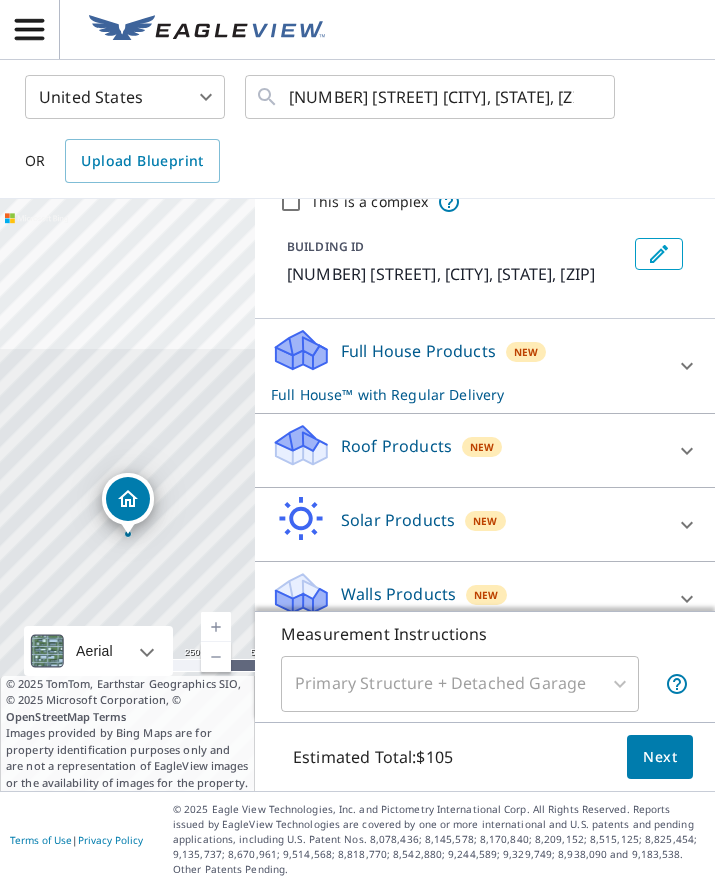click on "Walls Products New" at bounding box center (467, 598) 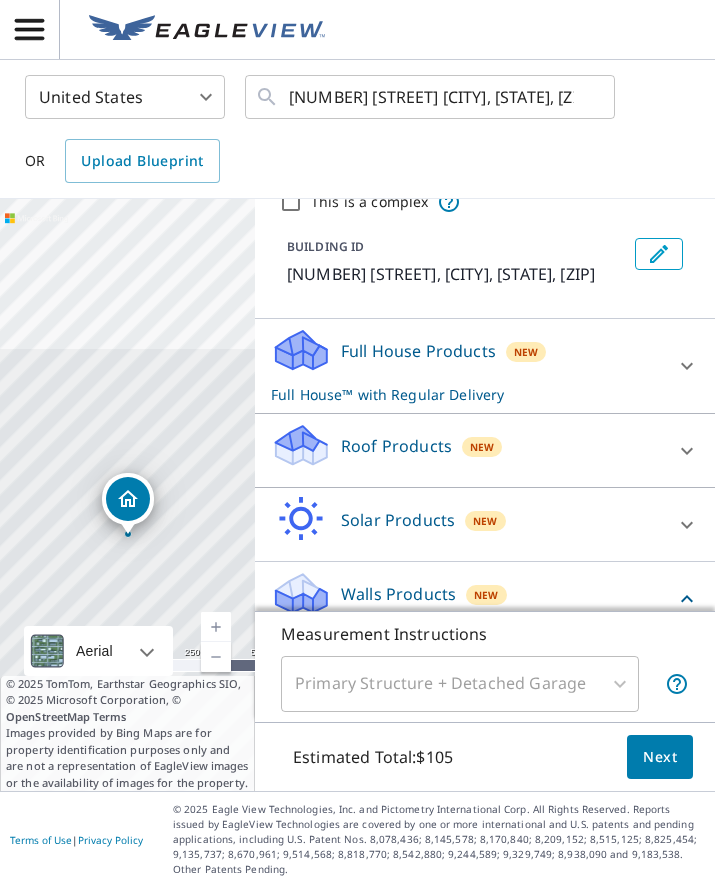 click on "Walls Products New" at bounding box center [473, 598] 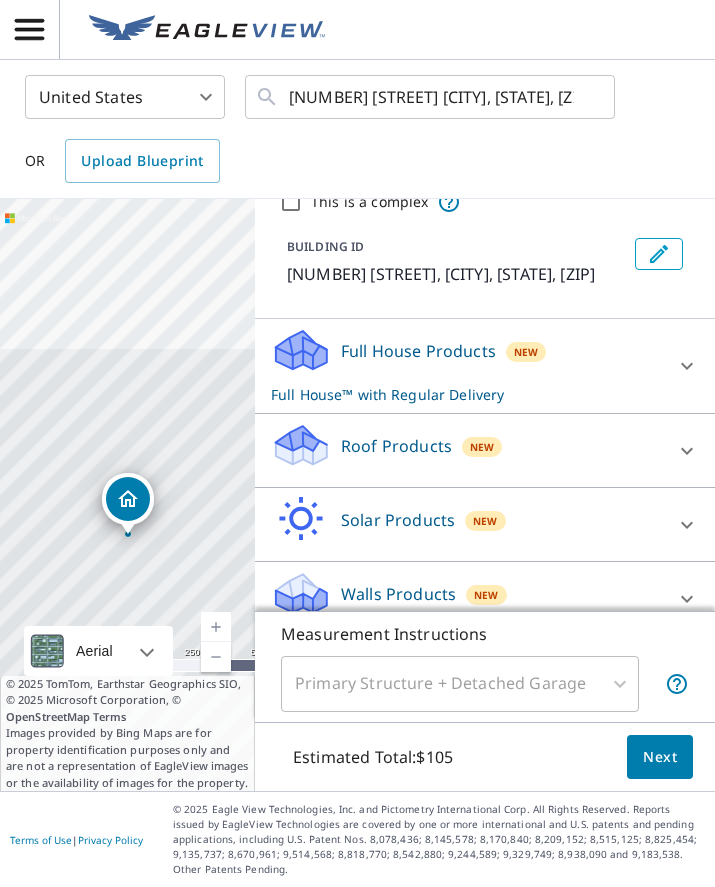 click at bounding box center [687, 599] 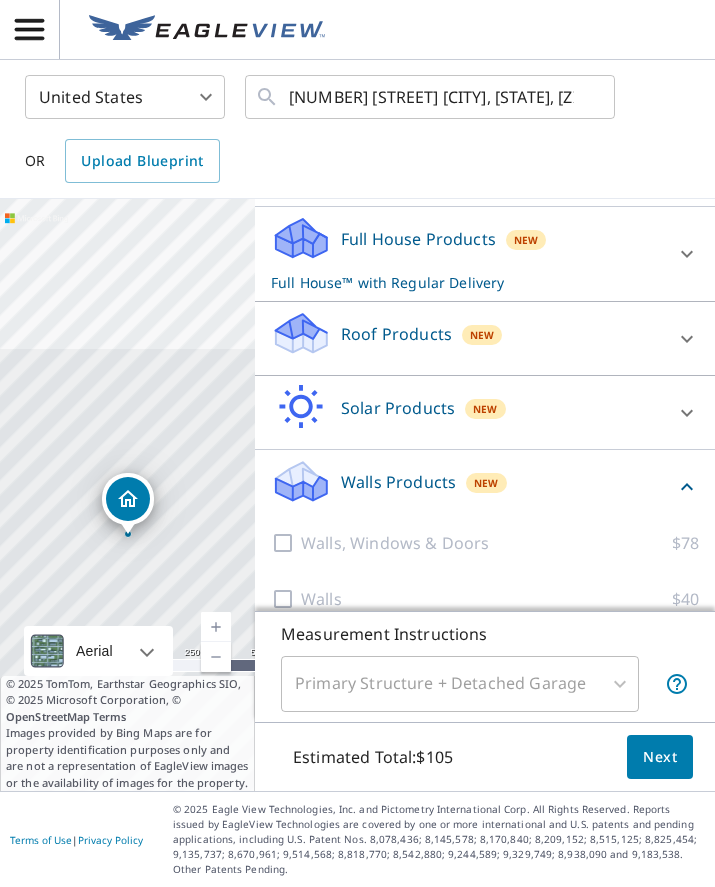 click on "Walls Products New" at bounding box center [473, 486] 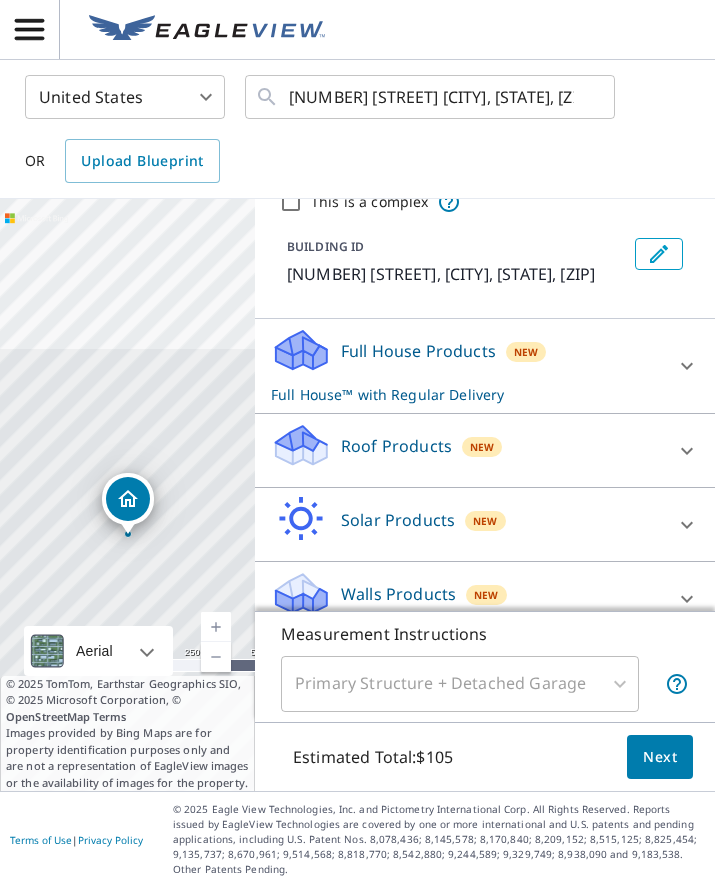 scroll, scrollTop: 87, scrollLeft: 0, axis: vertical 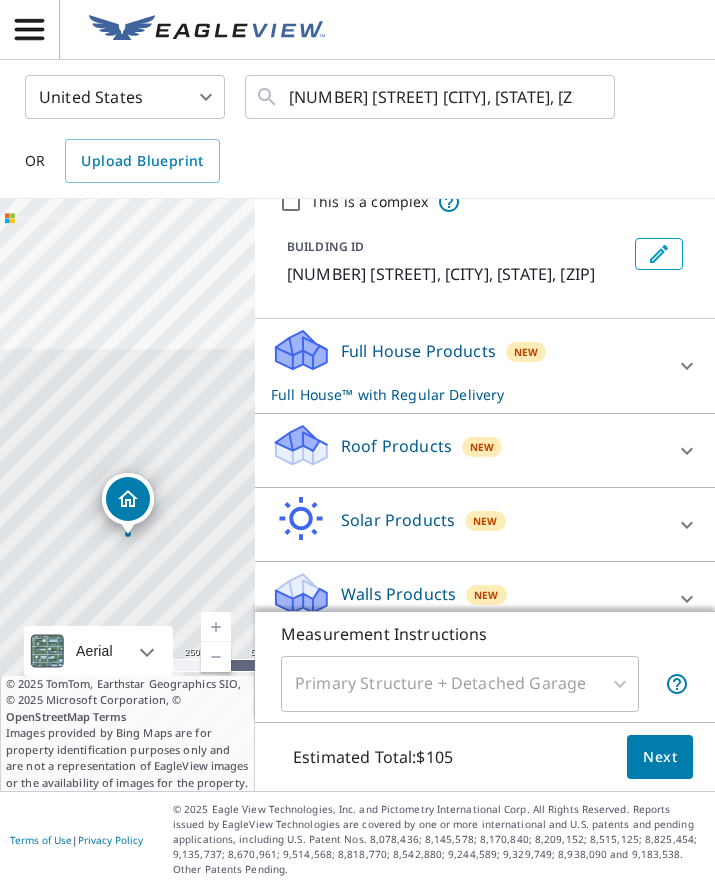 click 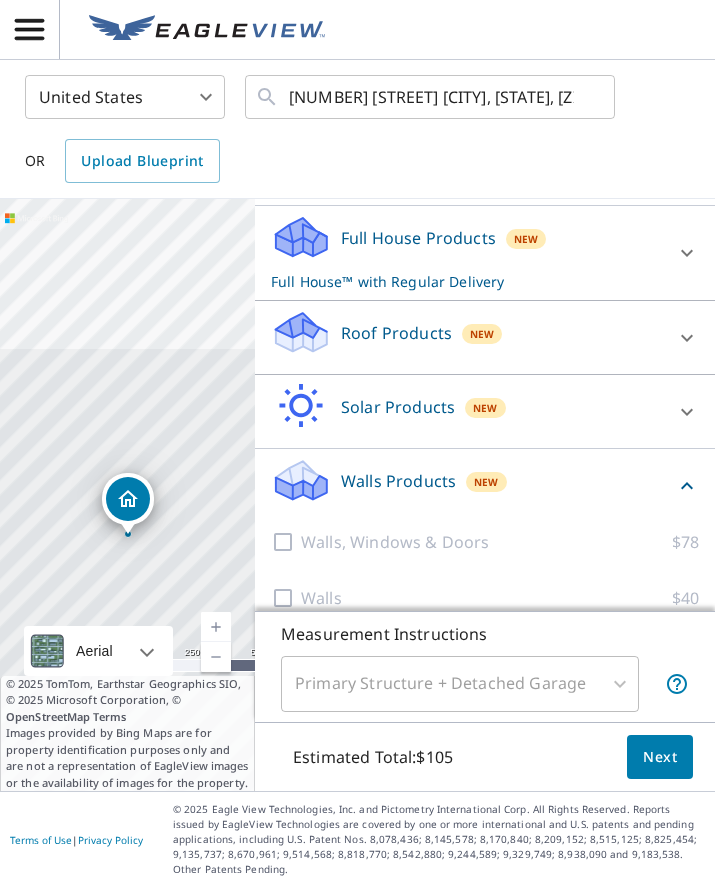 scroll, scrollTop: 199, scrollLeft: 0, axis: vertical 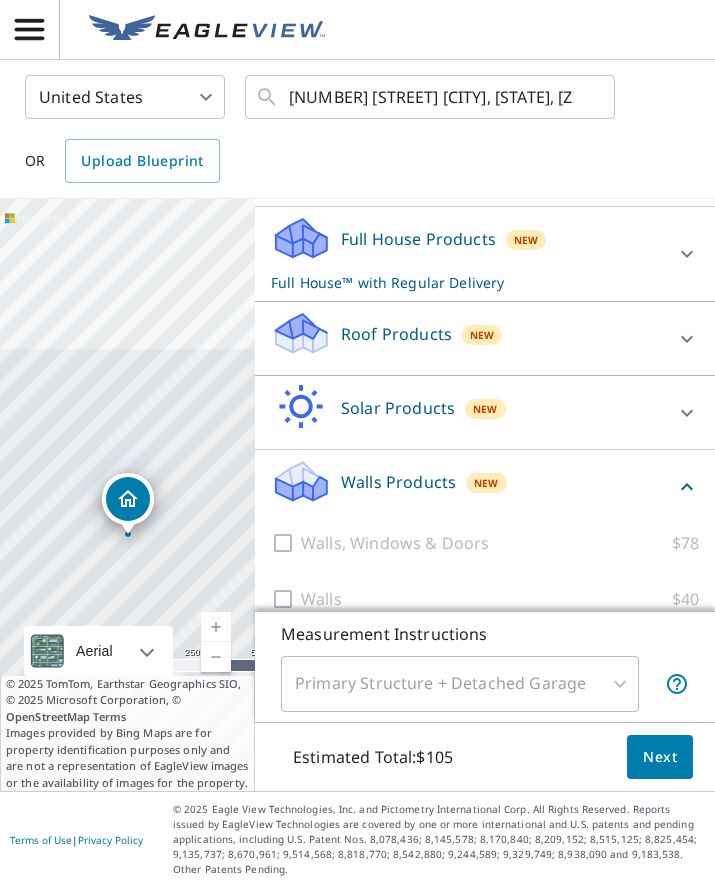 click at bounding box center (286, 543) 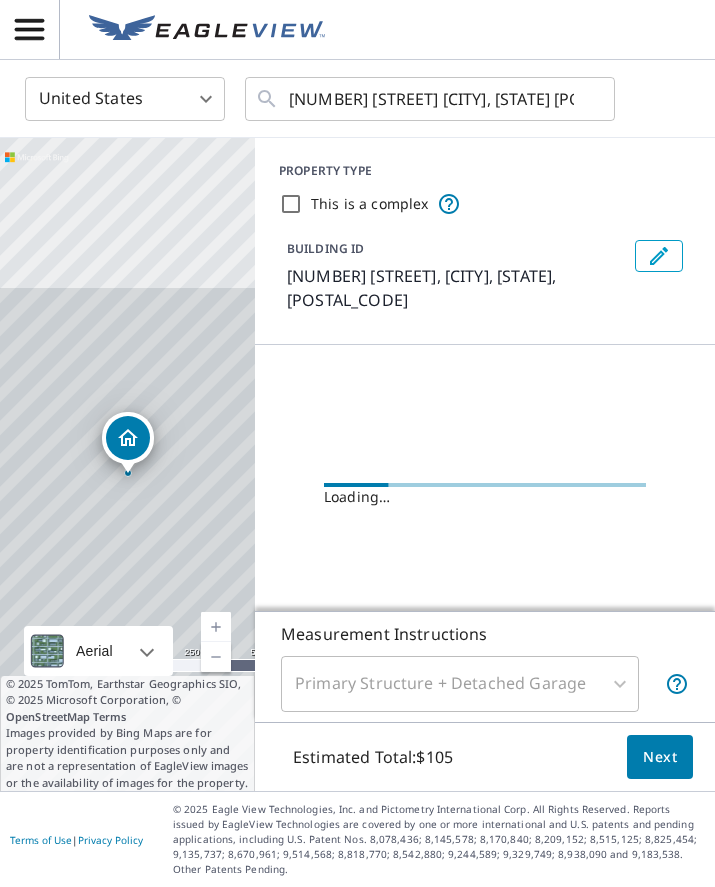 scroll, scrollTop: 0, scrollLeft: 0, axis: both 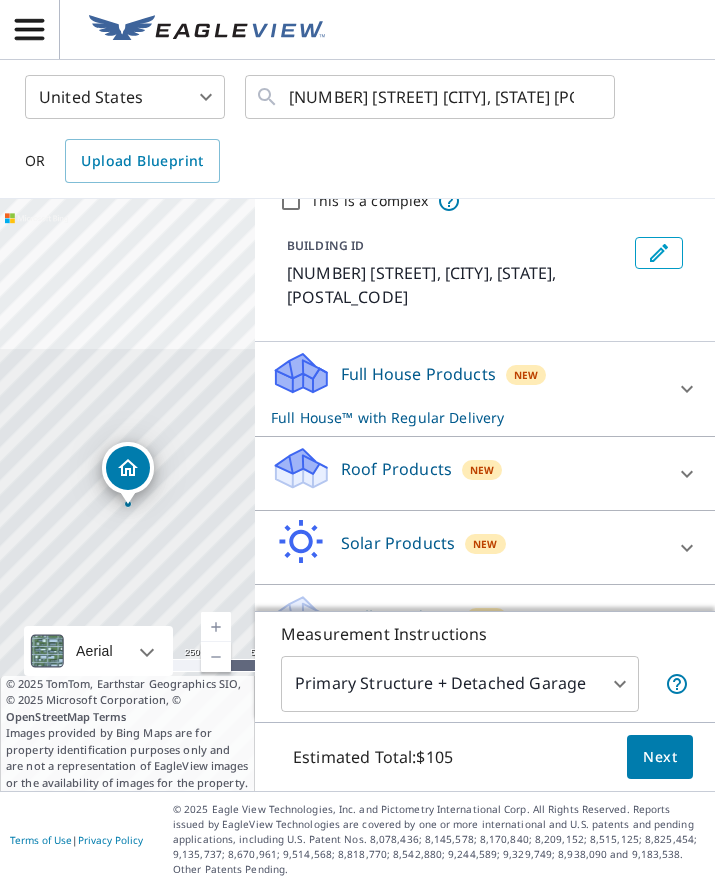 click 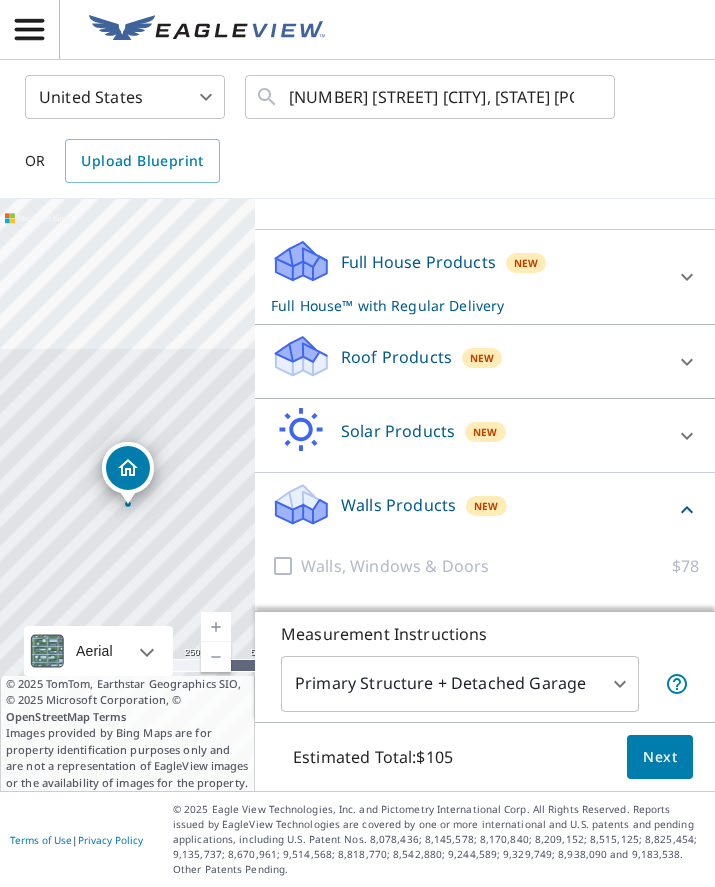 scroll, scrollTop: 199, scrollLeft: 0, axis: vertical 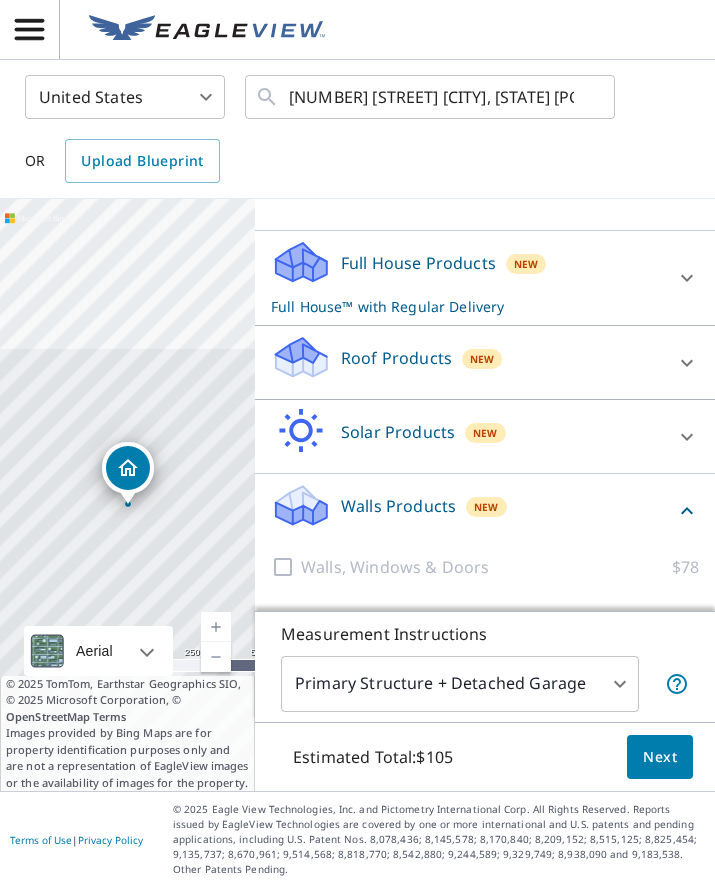 click on "Walls, Windows & Doors" at bounding box center [395, 567] 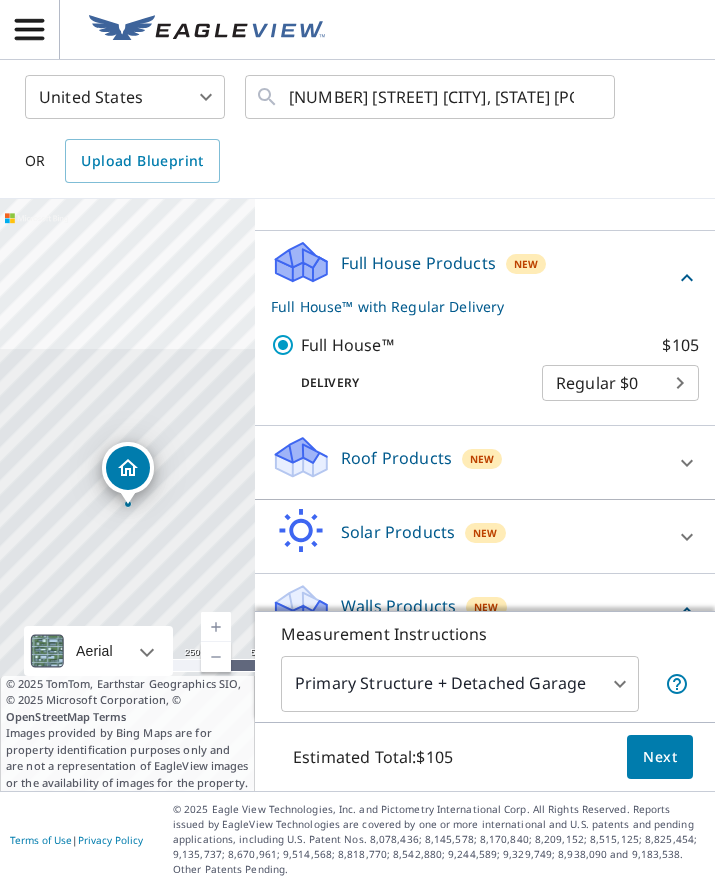 click on "Roof Products New" at bounding box center [467, 462] 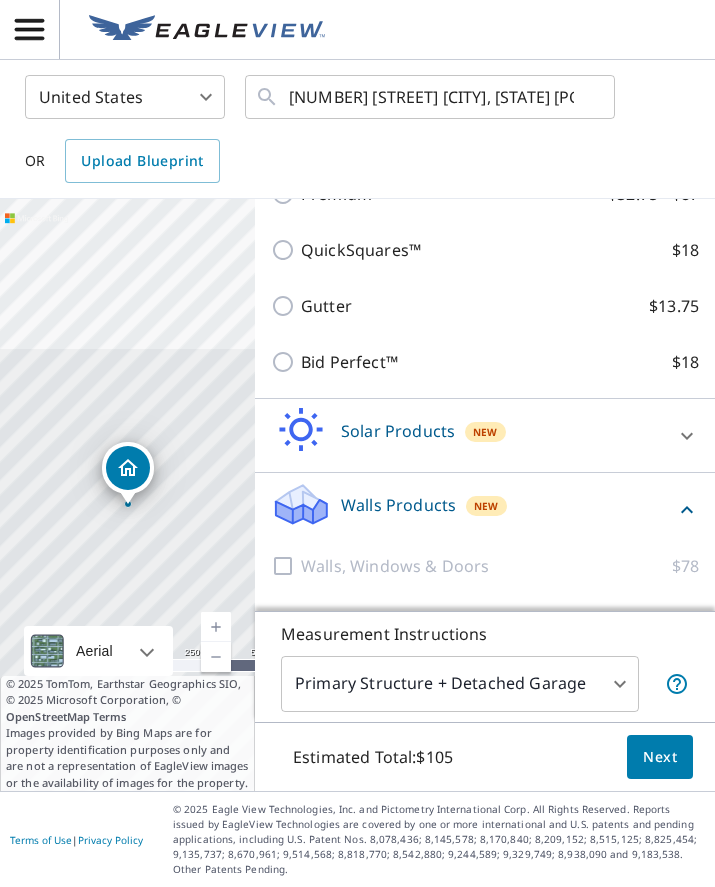scroll, scrollTop: 523, scrollLeft: 0, axis: vertical 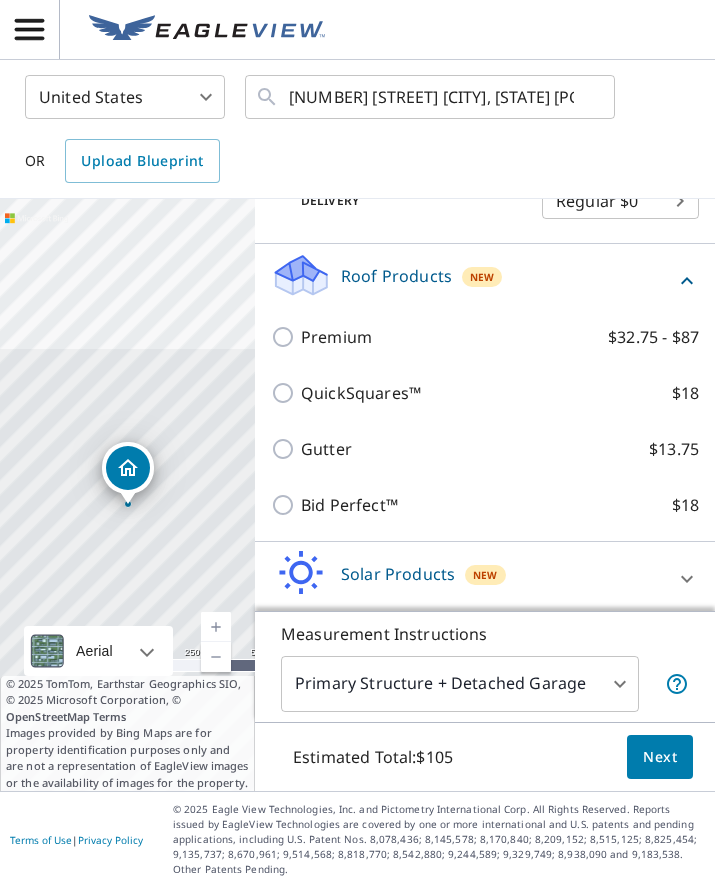 click on "Bid Perfect™ $18" at bounding box center [286, 505] 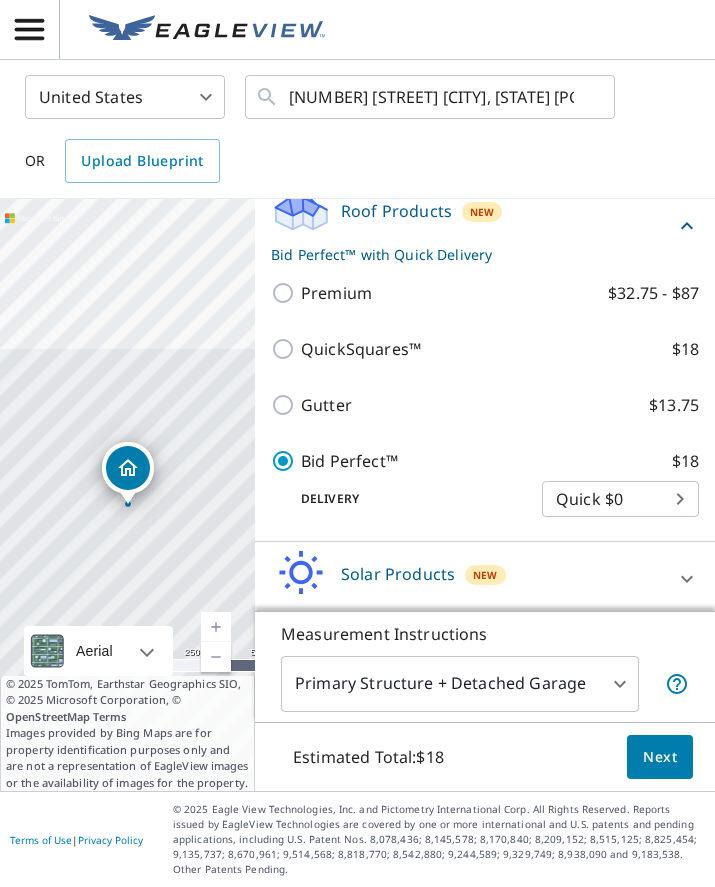 click on "Gutter $13.75" at bounding box center [286, 405] 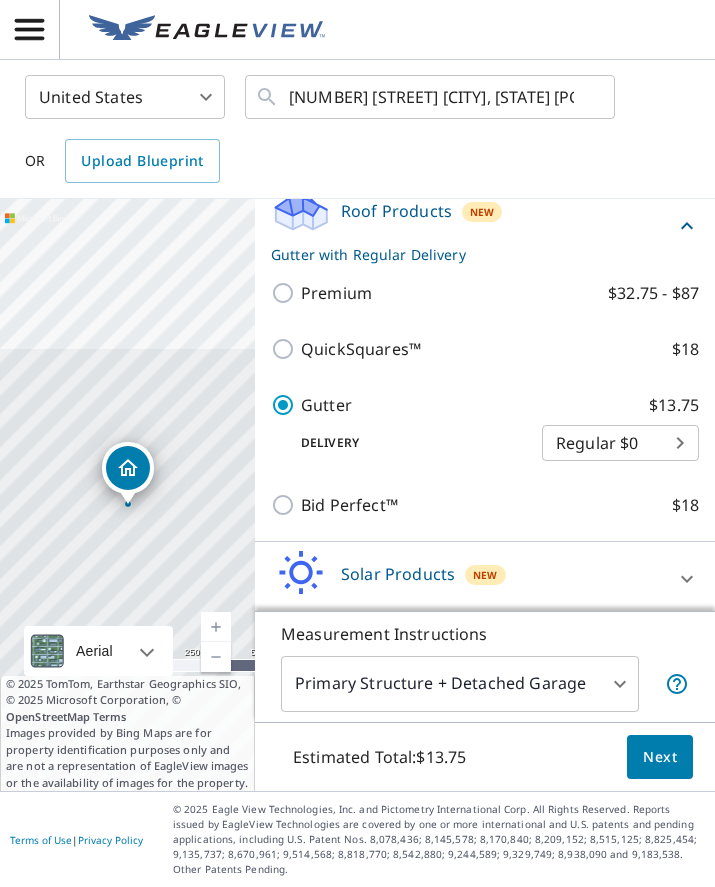 click on "MC MC
United States US ​ [NUMBER] [STREET] [CITY], [STATE] [POSTAL_CODE] ​ OR Upload Blueprint [NUMBER] [STREET] [CITY], [STATE] [POSTAL_CODE] Aerial Road A standard road map Aerial A detailed look from above Labels Labels 250 feet 50 m © 2025 TomTom, © Vexcel Imaging, © 2025 Microsoft Corporation,  © OpenStreetMap Terms © 2025 TomTom, Earthstar Geographics SIO, © 2025 Microsoft Corporation, ©   OpenStreetMap   Terms Images provided by Bing Maps are for property identification purposes only and are not a representation of EagleView images or the availability of images for the property. PROPERTY TYPE Residential Commercial Multi-Family This is a complex BUILDING ID [NUMBER] [STREET], [CITY], [STATE], [POSTAL_CODE] Full House Products New Full House™ $105 Roof Products New Gutter with Regular Delivery Premium $32.75 - $87 QuickSquares™ $18 Gutter $13.75 Delivery Regular $0 8 ​ Bid Perfect™ $18 Solar Products New Inform Essentials+ $63.25 Inform Advanced $79 TrueDesign for Sales $30 $105.5 Walls Products" at bounding box center (357, 443) 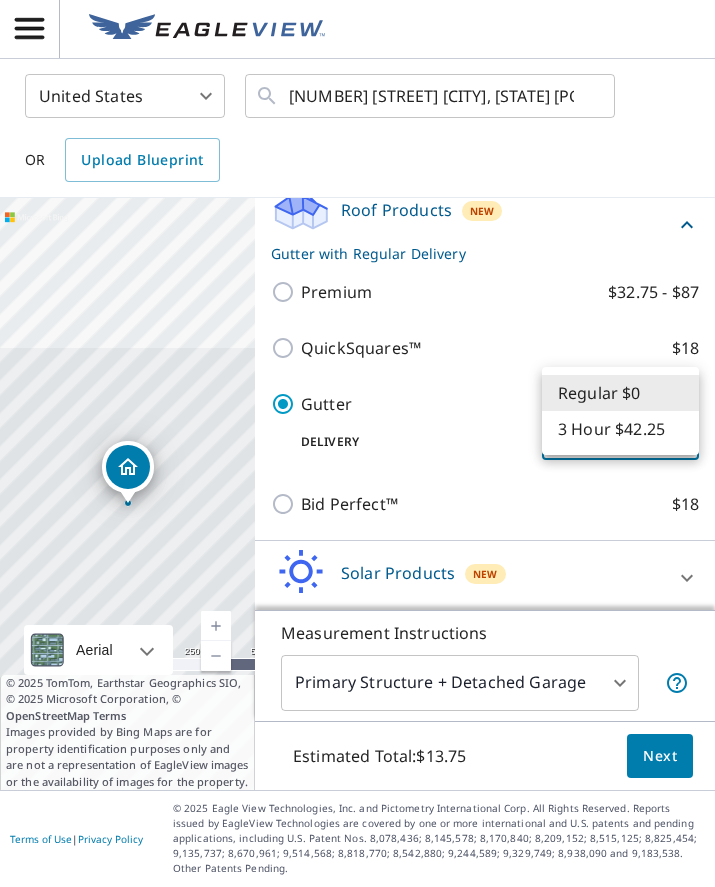 scroll, scrollTop: 0, scrollLeft: 0, axis: both 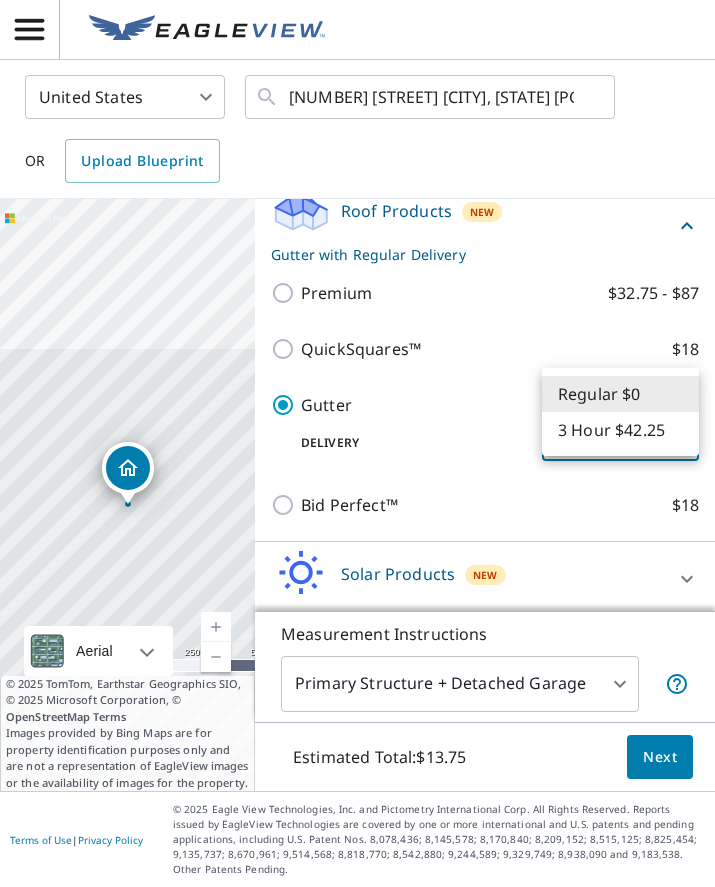 click at bounding box center (357, 443) 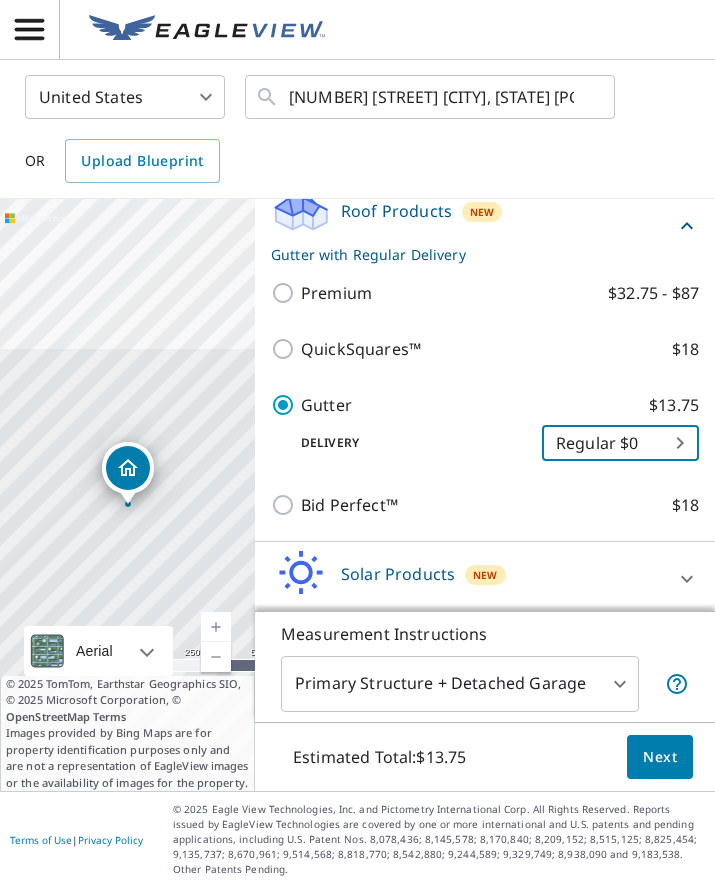 click 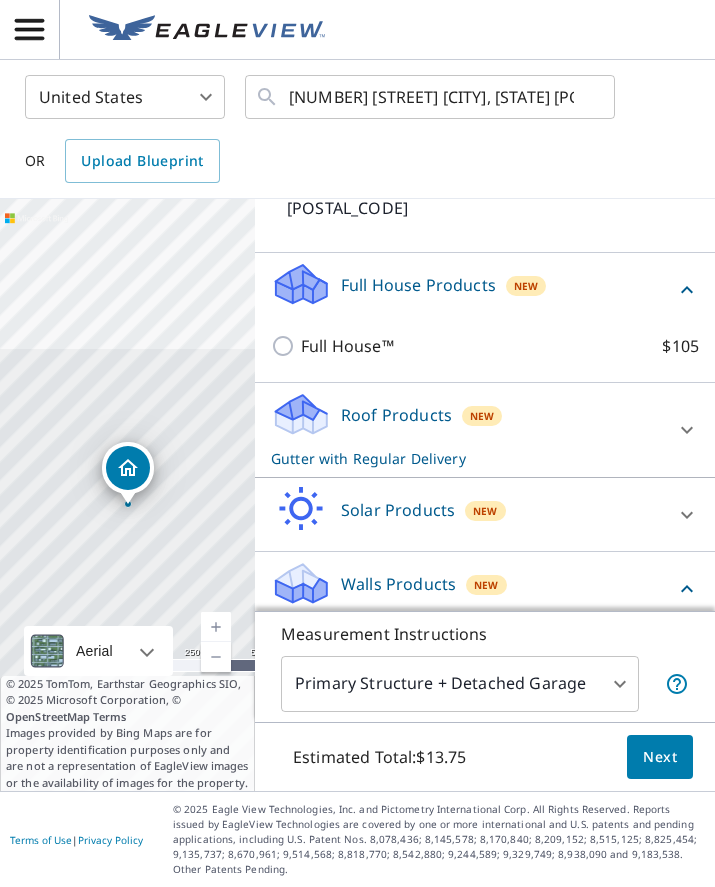 scroll, scrollTop: 176, scrollLeft: 0, axis: vertical 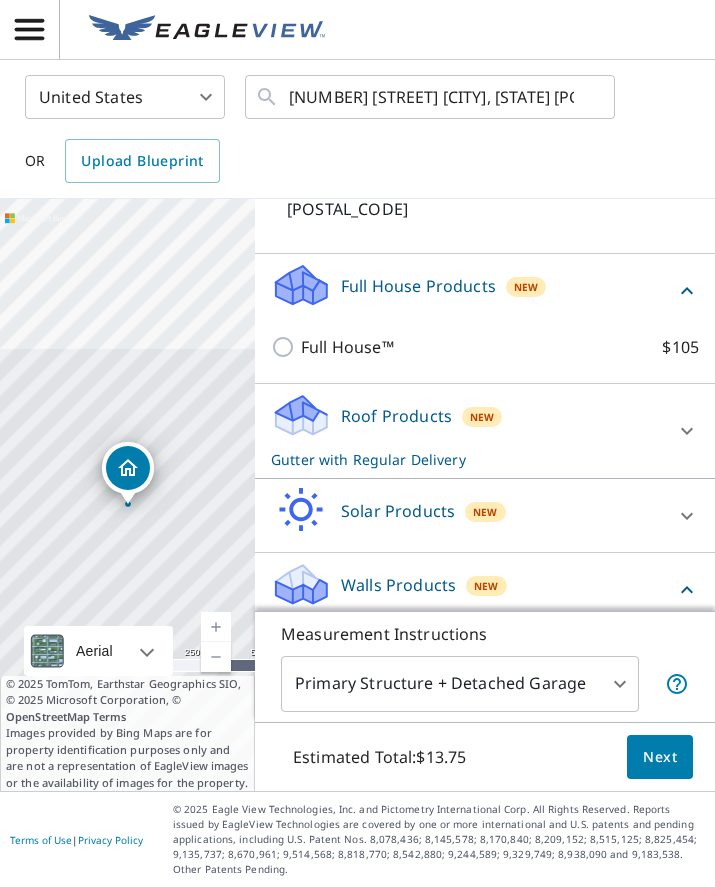 click at bounding box center (687, 431) 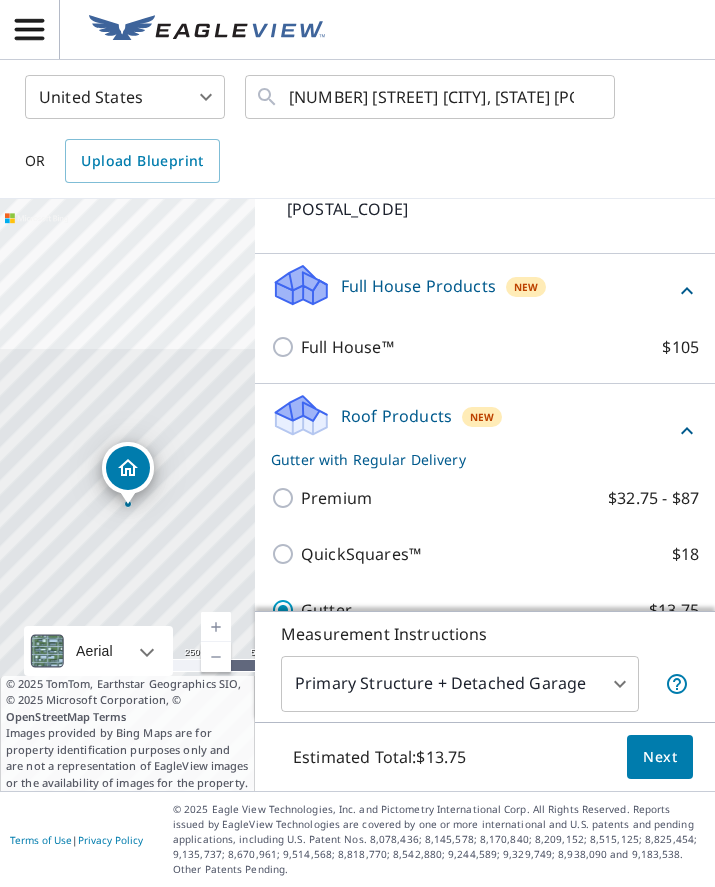 click 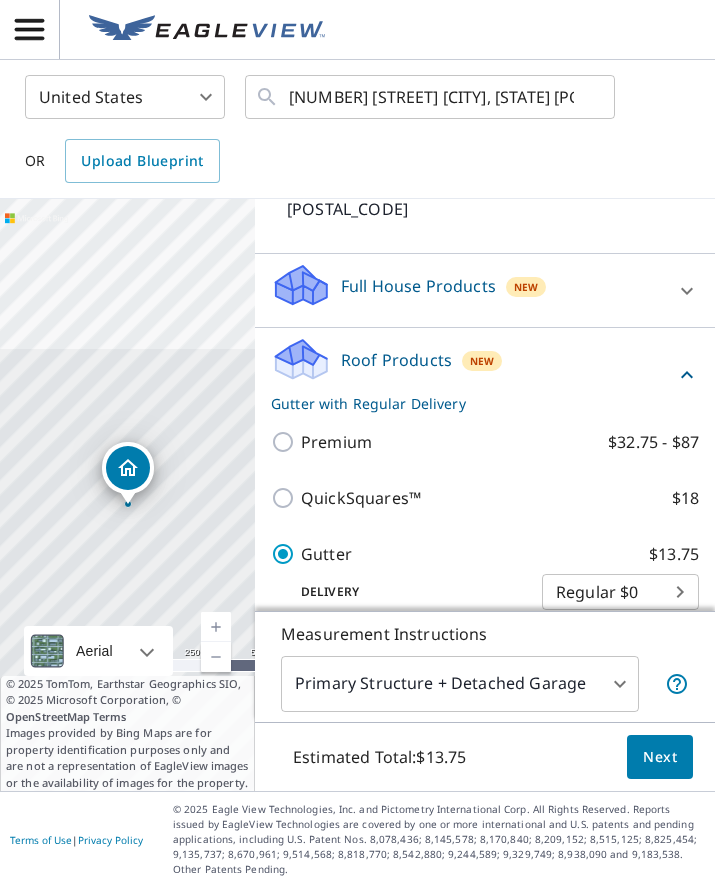 click 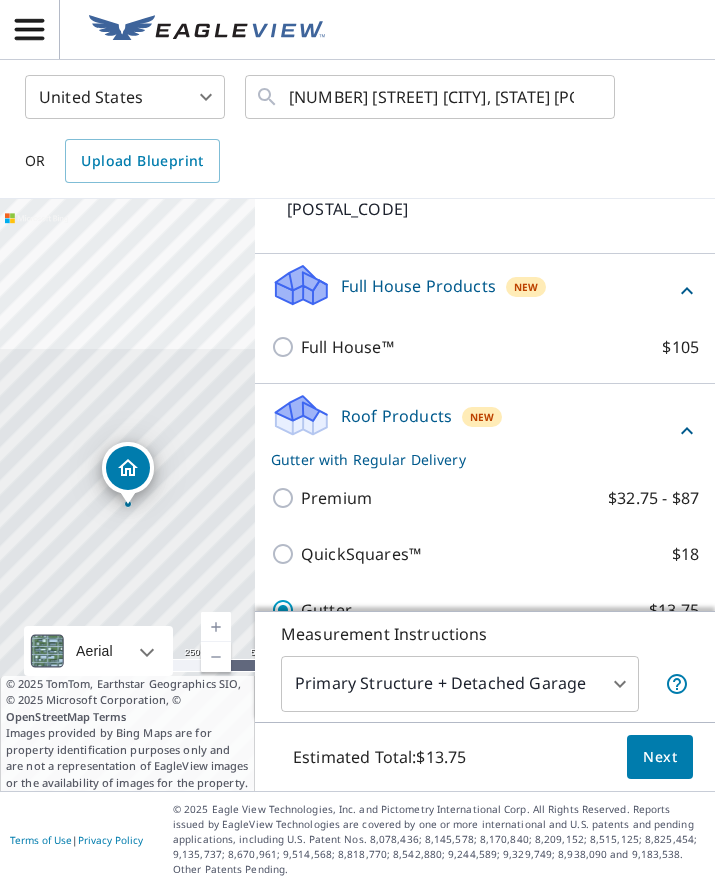 click on "$105" at bounding box center [680, 347] 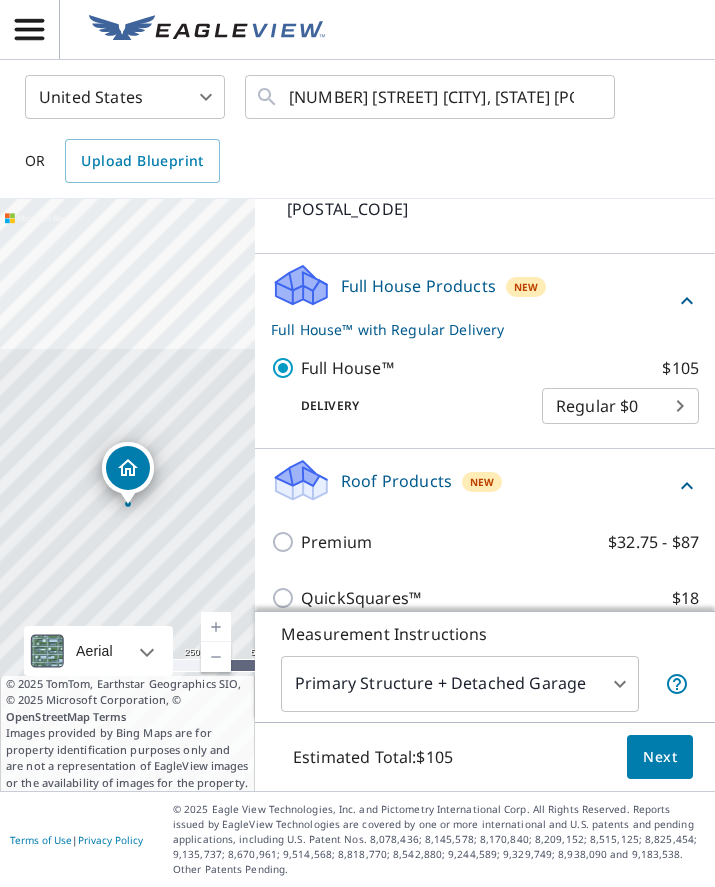 click on "MC MC
United States US ​ [NUMBER] [STREET] [CITY], [STATE] [POSTAL_CODE] ​ OR Upload Blueprint [NUMBER] [STREET] [CITY], [STATE] [POSTAL_CODE] Aerial Road A standard road map Aerial A detailed look from above Labels Labels 250 feet 50 m © 2025 TomTom, © Vexcel Imaging, © 2025 Microsoft Corporation,  © OpenStreetMap Terms © 2025 TomTom, Earthstar Geographics SIO, © 2025 Microsoft Corporation, ©   OpenStreetMap   Terms Images provided by Bing Maps are for property identification purposes only and are not a representation of EagleView images or the availability of images for the property. PROPERTY TYPE Residential Commercial Multi-Family This is a complex BUILDING ID [NUMBER] [STREET], [CITY], [STATE], [POSTAL_CODE] Full House Products New Full House™ $105 Delivery Regular $0 8 ​ Roof Products New Premium $32.75 - $87 QuickSquares™ $18 Gutter $13.75 Bid Perfect™ $18 Solar Products New Inform Essentials+ $63.25 Inform Advanced $79 TrueDesign for Sales $30 $105.5 New $78" at bounding box center [357, 443] 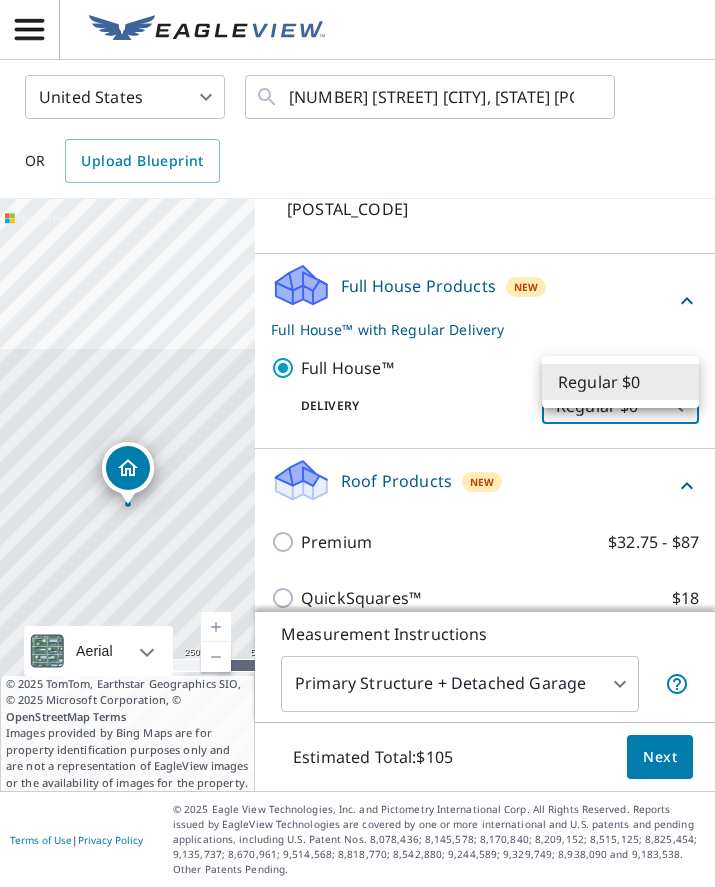 click on "Regular $0" at bounding box center (620, 382) 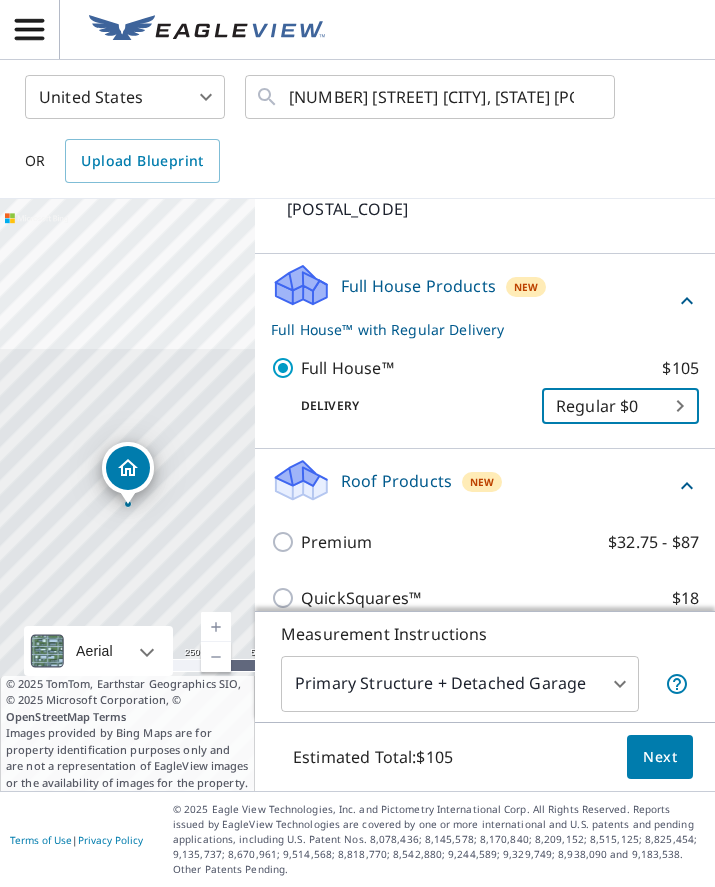 click on "MC MC
United States US ​ [NUMBER] [STREET] [CITY], [STATE] [POSTAL_CODE] ​ OR Upload Blueprint [NUMBER] [STREET] [CITY], [STATE] [POSTAL_CODE] Aerial Road A standard road map Aerial A detailed look from above Labels Labels 250 feet 50 m © 2025 TomTom, © Vexcel Imaging, © 2025 Microsoft Corporation,  © OpenStreetMap Terms © 2025 TomTom, Earthstar Geographics SIO, © 2025 Microsoft Corporation, ©   OpenStreetMap   Terms Images provided by Bing Maps are for property identification purposes only and are not a representation of EagleView images or the availability of images for the property. PROPERTY TYPE Residential Commercial Multi-Family This is a complex BUILDING ID [NUMBER] [STREET], [CITY], [STATE], [POSTAL_CODE] Full House Products New Full House™ $105 Delivery Regular $0 8 ​ Roof Products New Premium $32.75 - $87 QuickSquares™ $18 Gutter $13.75 Bid Perfect™ $18 Solar Products New Inform Essentials+ $63.25 Inform Advanced $79 TrueDesign for Sales $30 $105.5 New $78" at bounding box center (357, 443) 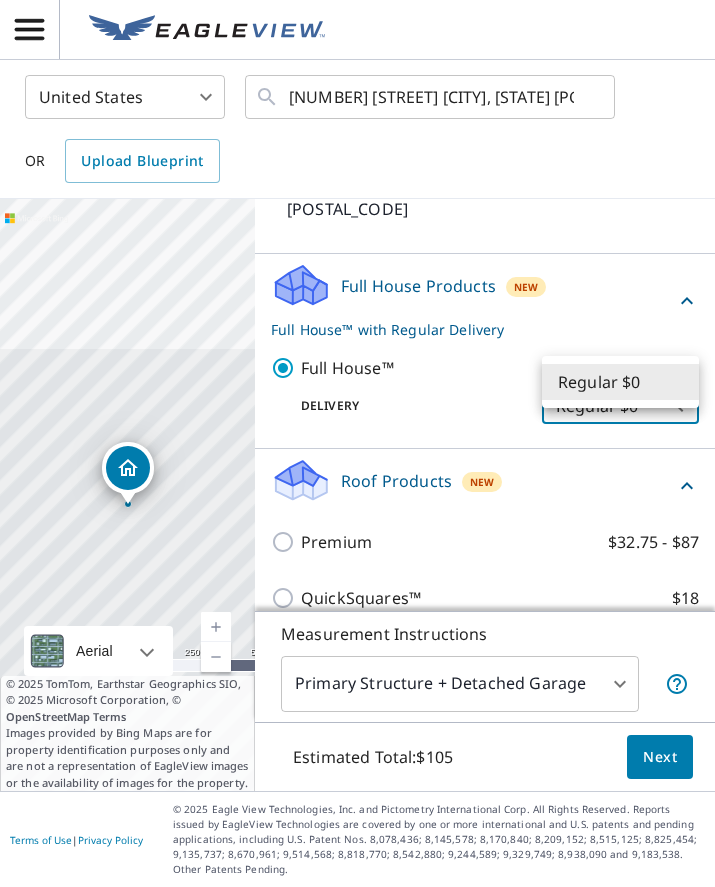 click on "Regular $0" at bounding box center [620, 382] 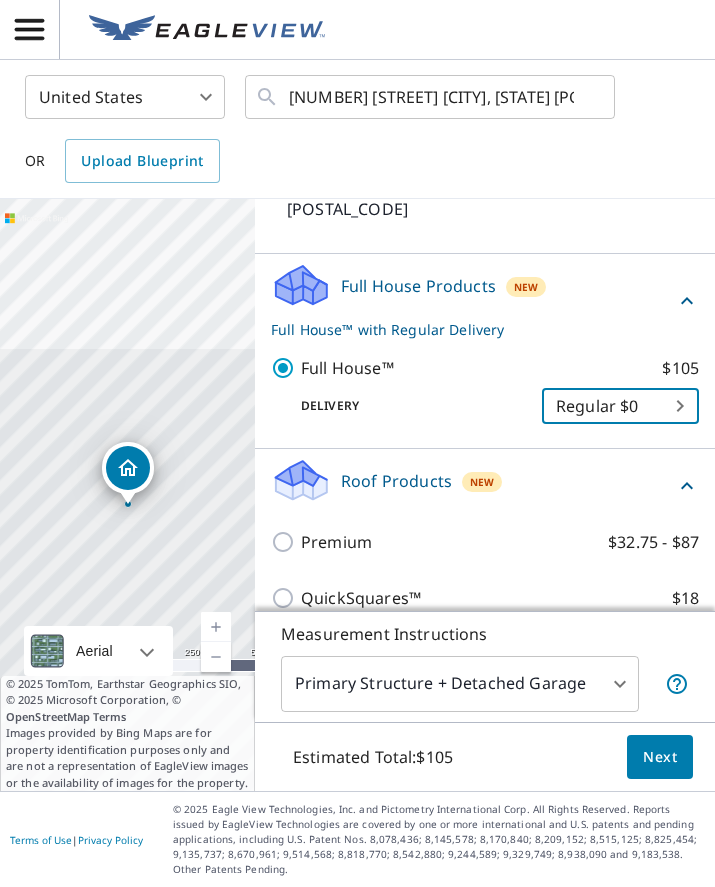 click on "Delivery Regular $0 8 ​" at bounding box center (485, 402) 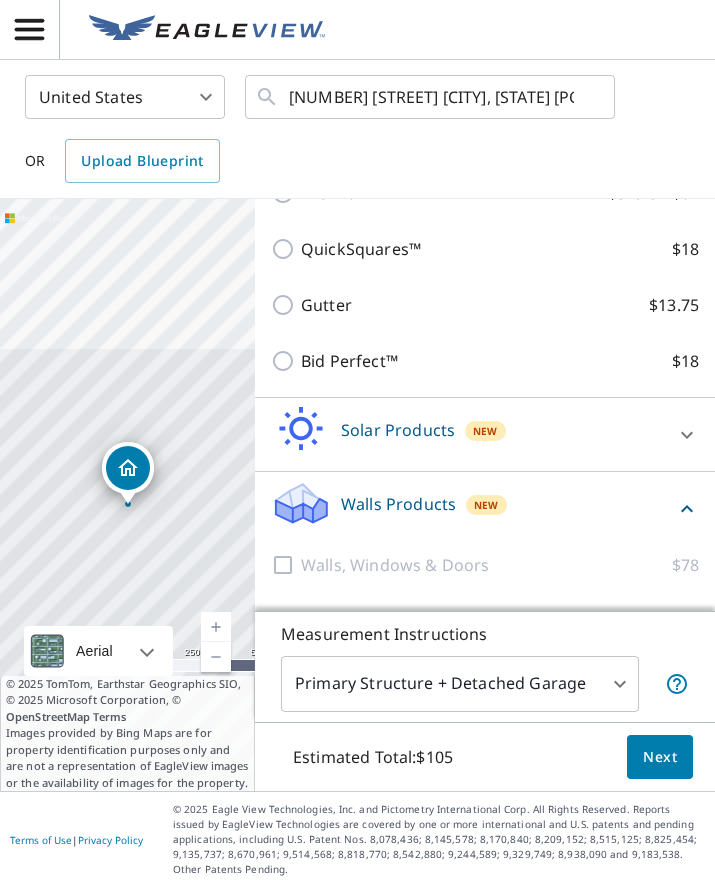 scroll, scrollTop: 523, scrollLeft: 0, axis: vertical 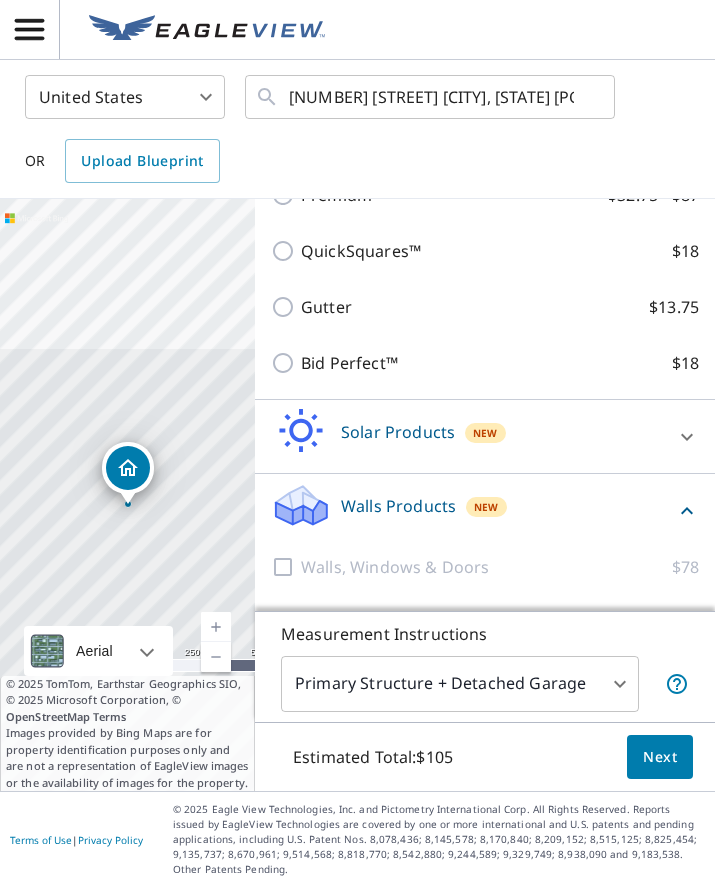 click 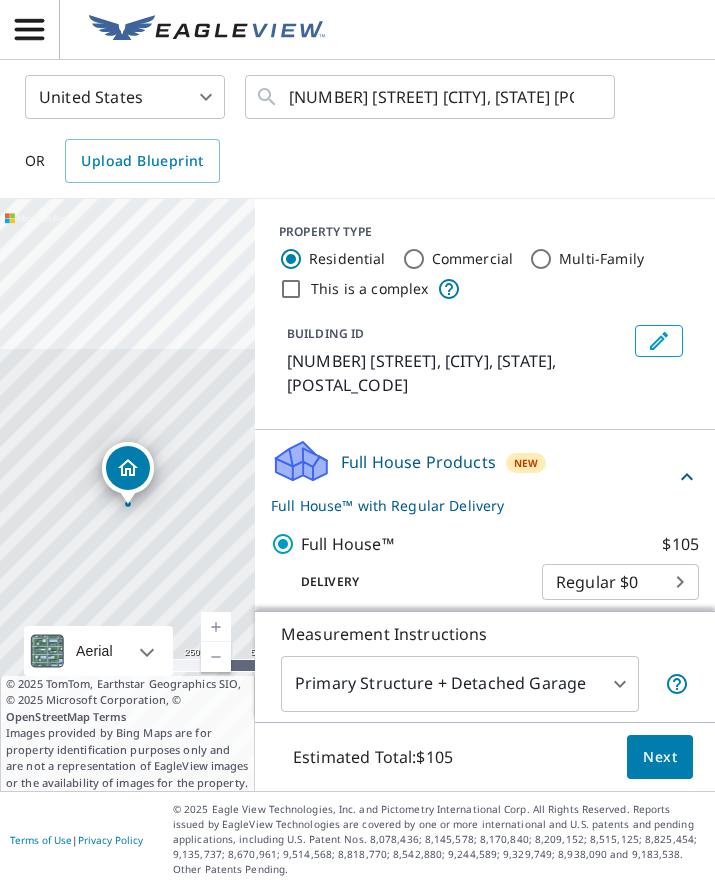 scroll, scrollTop: 0, scrollLeft: 0, axis: both 